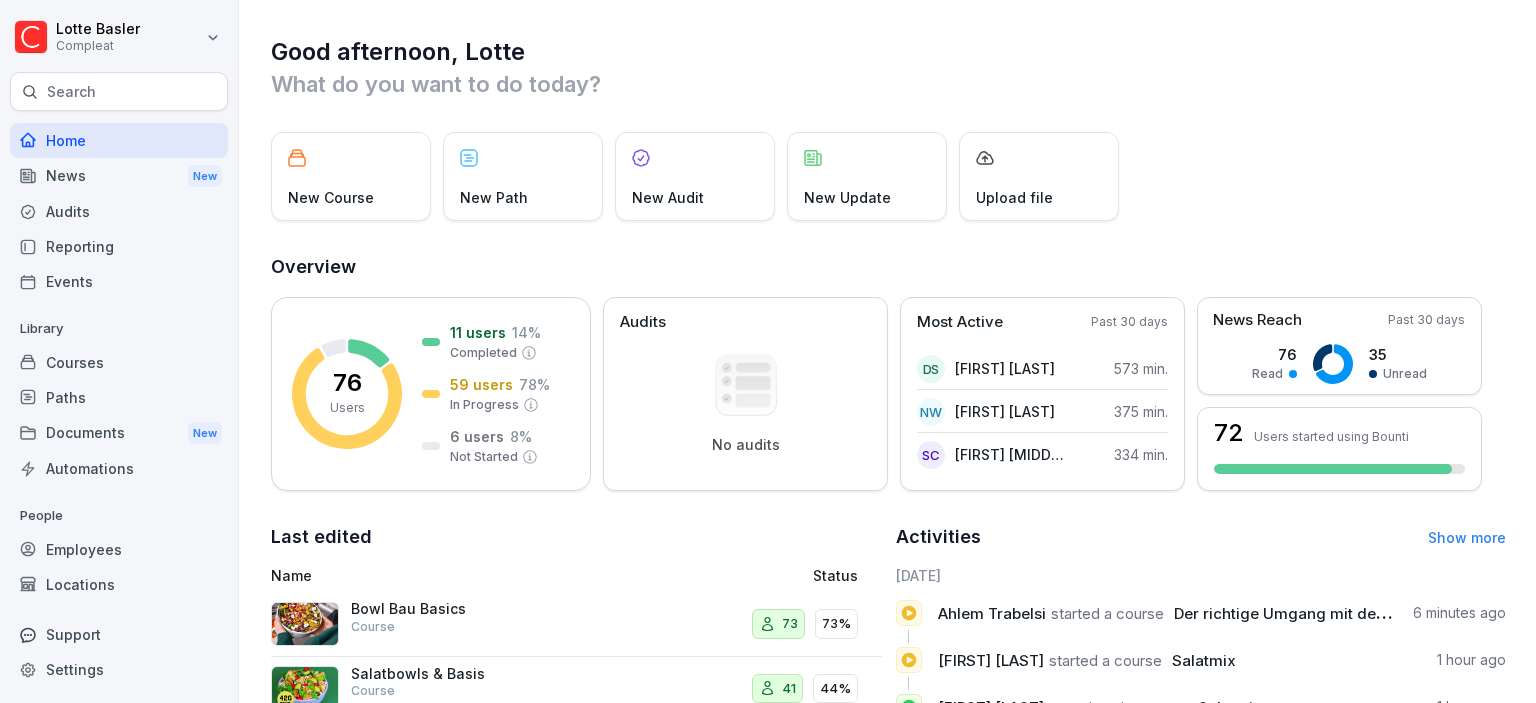 scroll, scrollTop: 0, scrollLeft: 0, axis: both 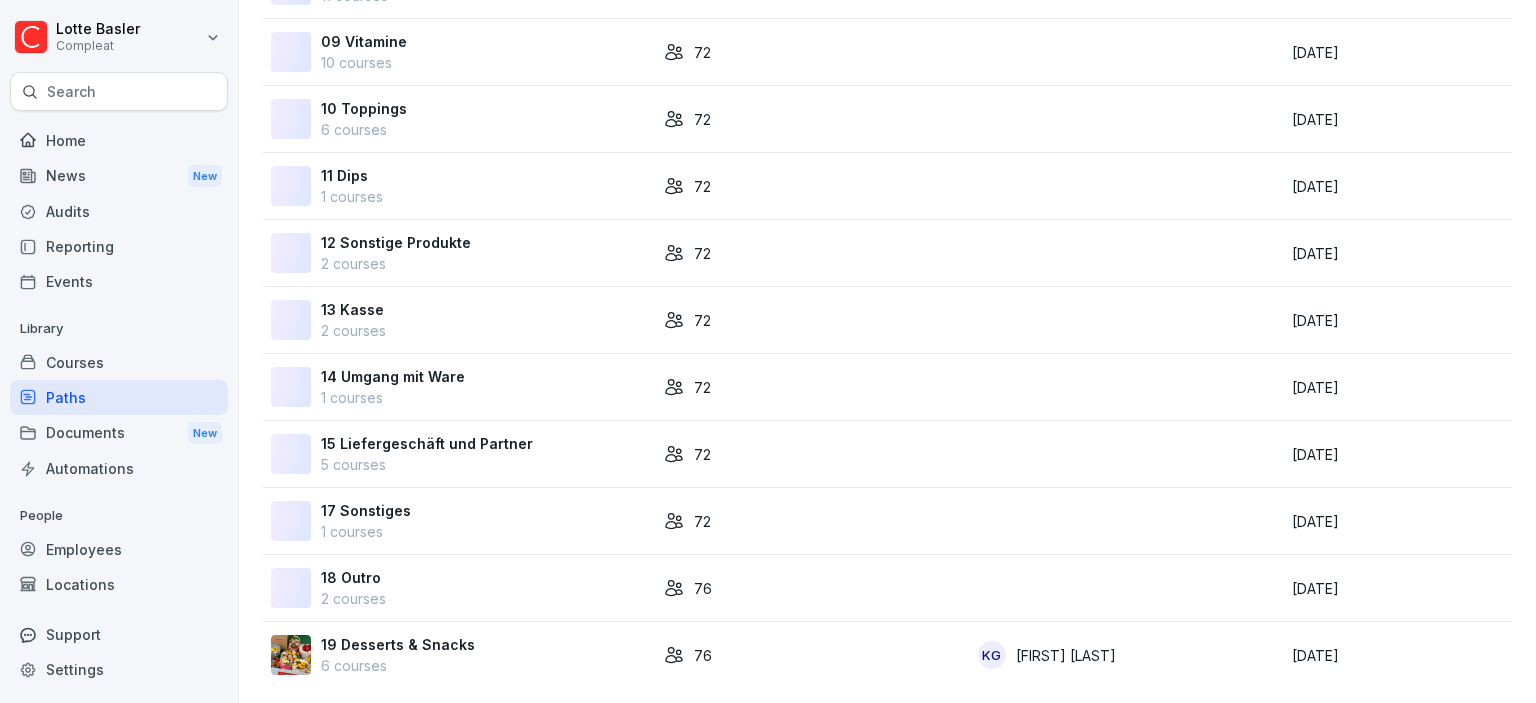 click on "6 courses" at bounding box center (398, 665) 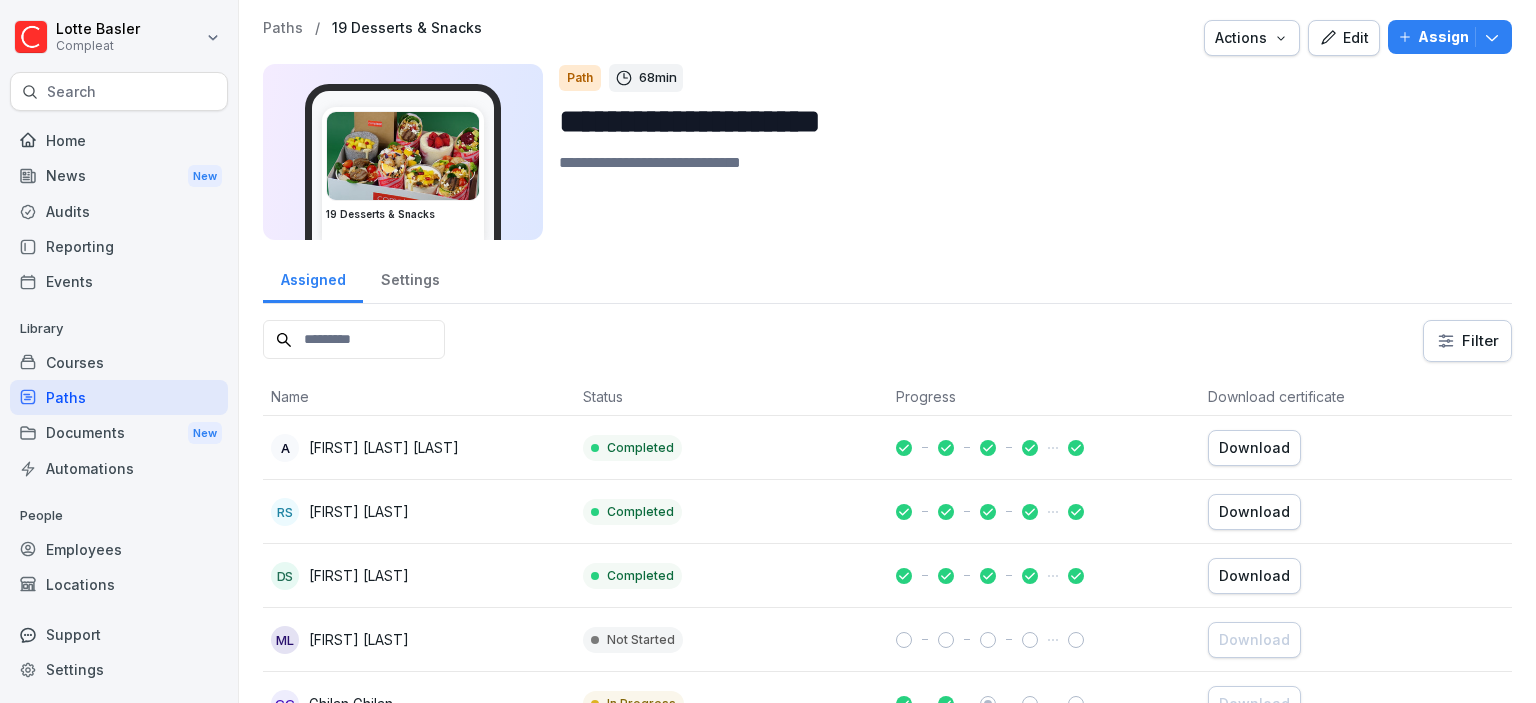 scroll, scrollTop: 0, scrollLeft: 0, axis: both 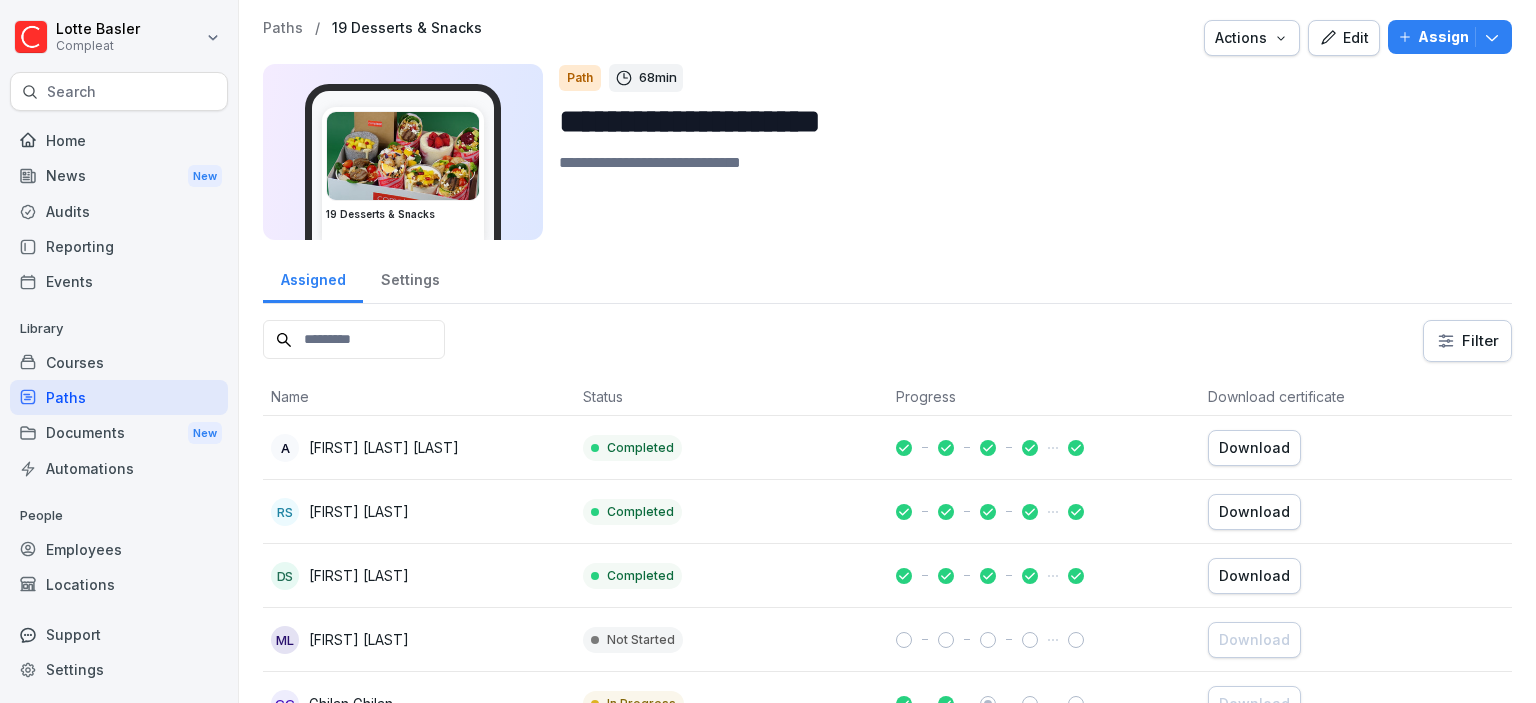 click on "Edit" at bounding box center [1344, 38] 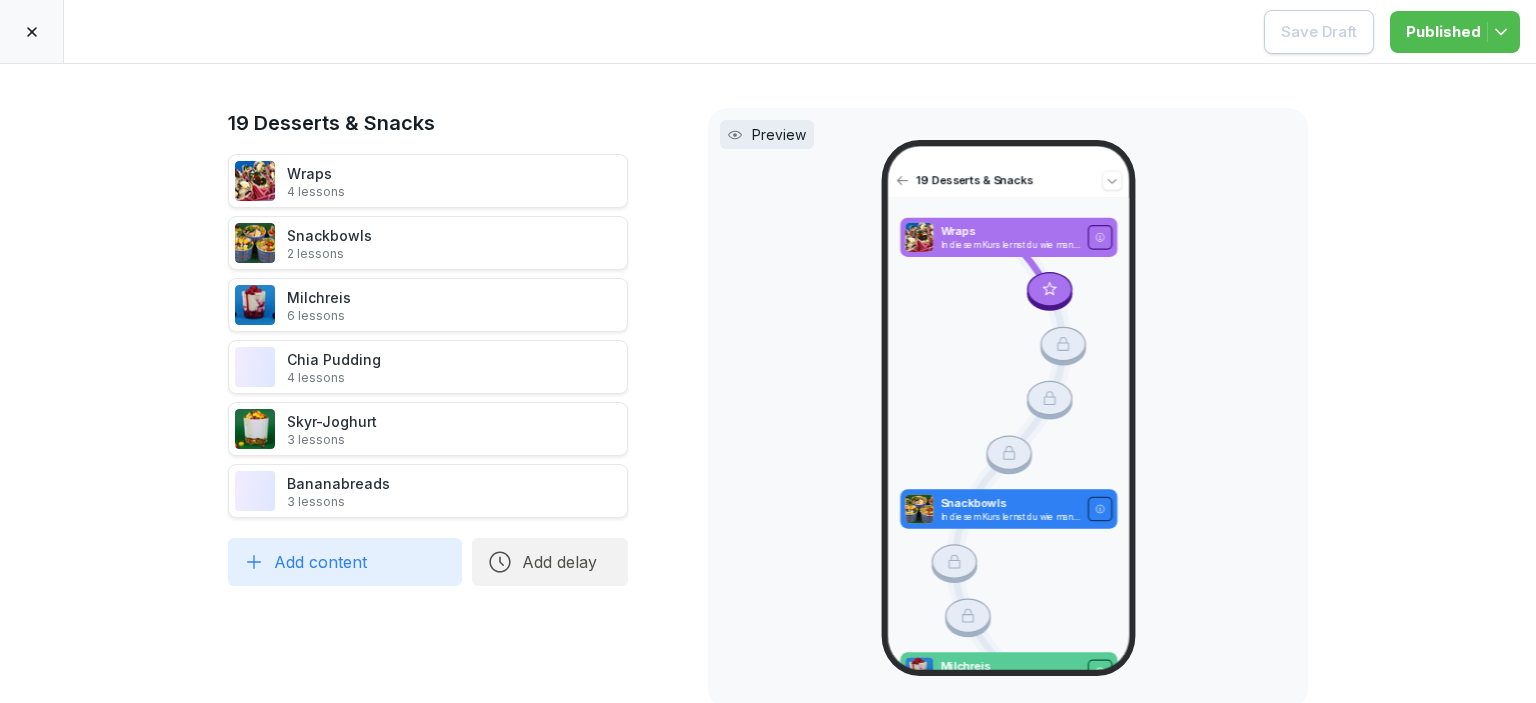 scroll, scrollTop: 5, scrollLeft: 0, axis: vertical 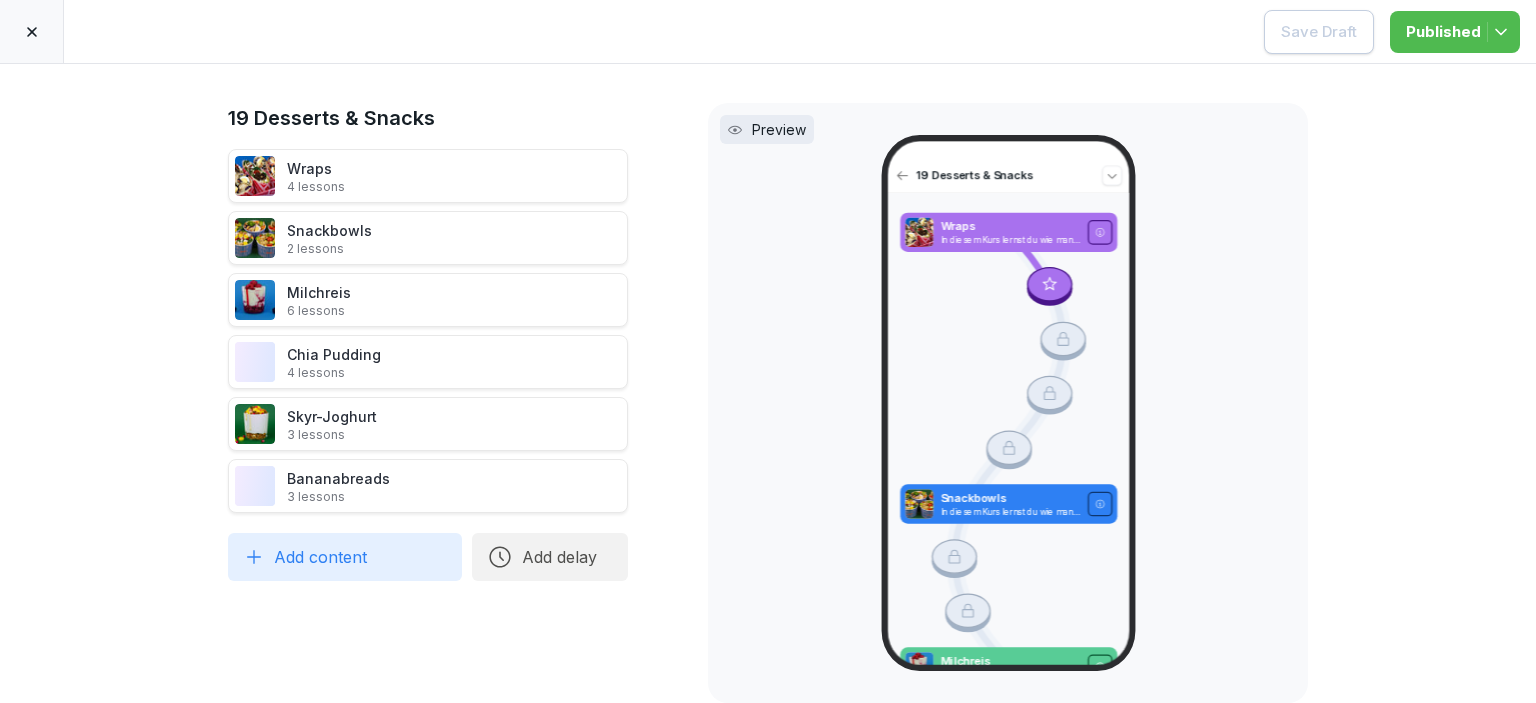 click on "Milchreis 6 lessons" at bounding box center (428, 300) 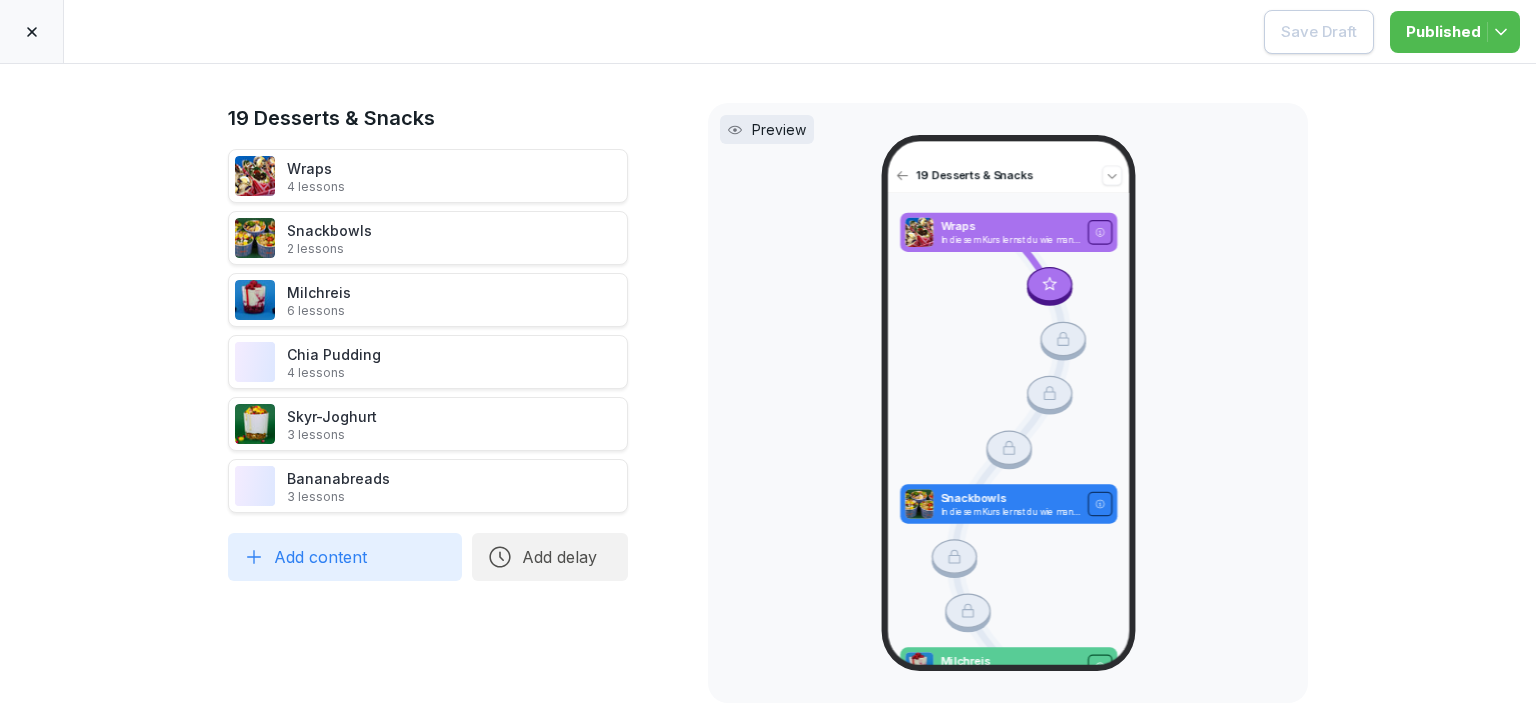 click on "Milchreis 6 lessons" at bounding box center [428, 300] 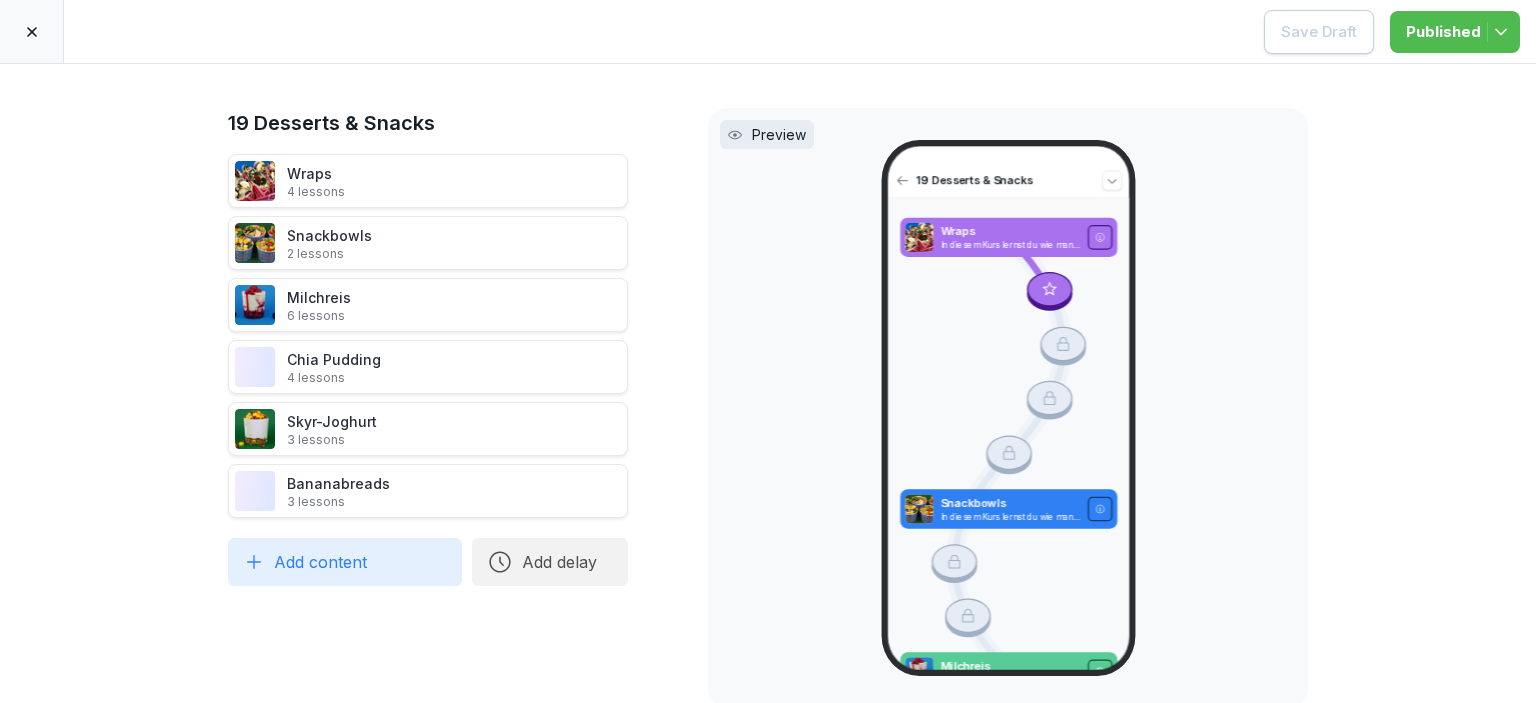 scroll, scrollTop: 5, scrollLeft: 0, axis: vertical 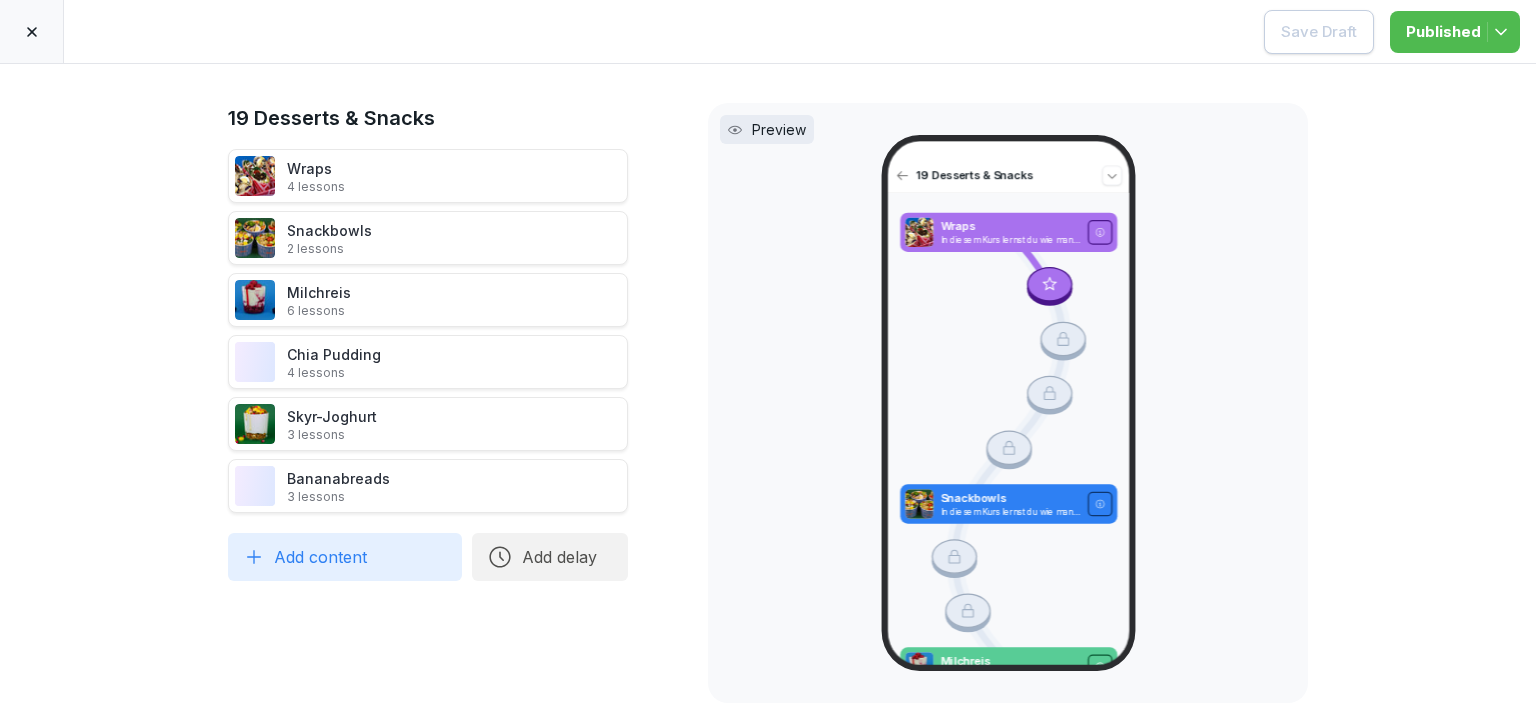 click at bounding box center (32, 31) 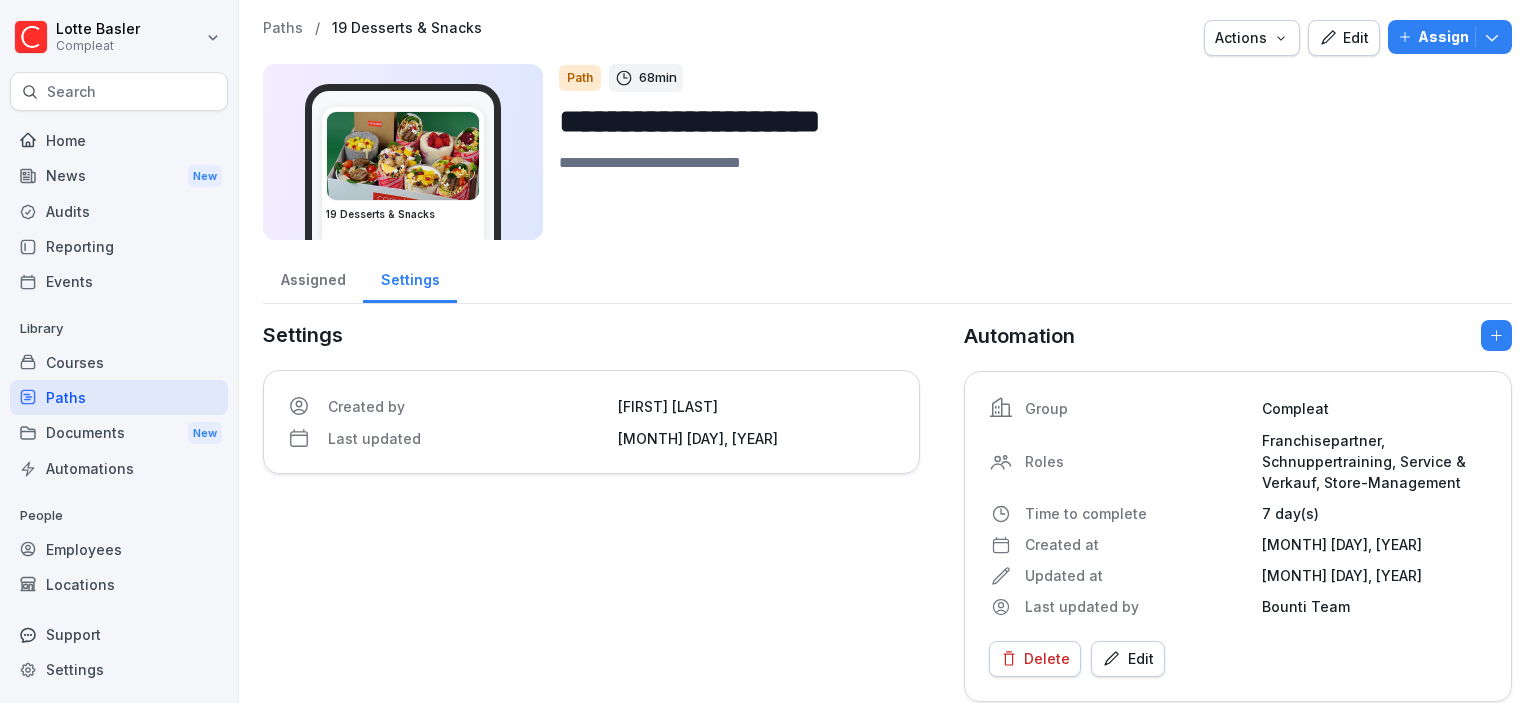 click on "Courses" at bounding box center [119, 362] 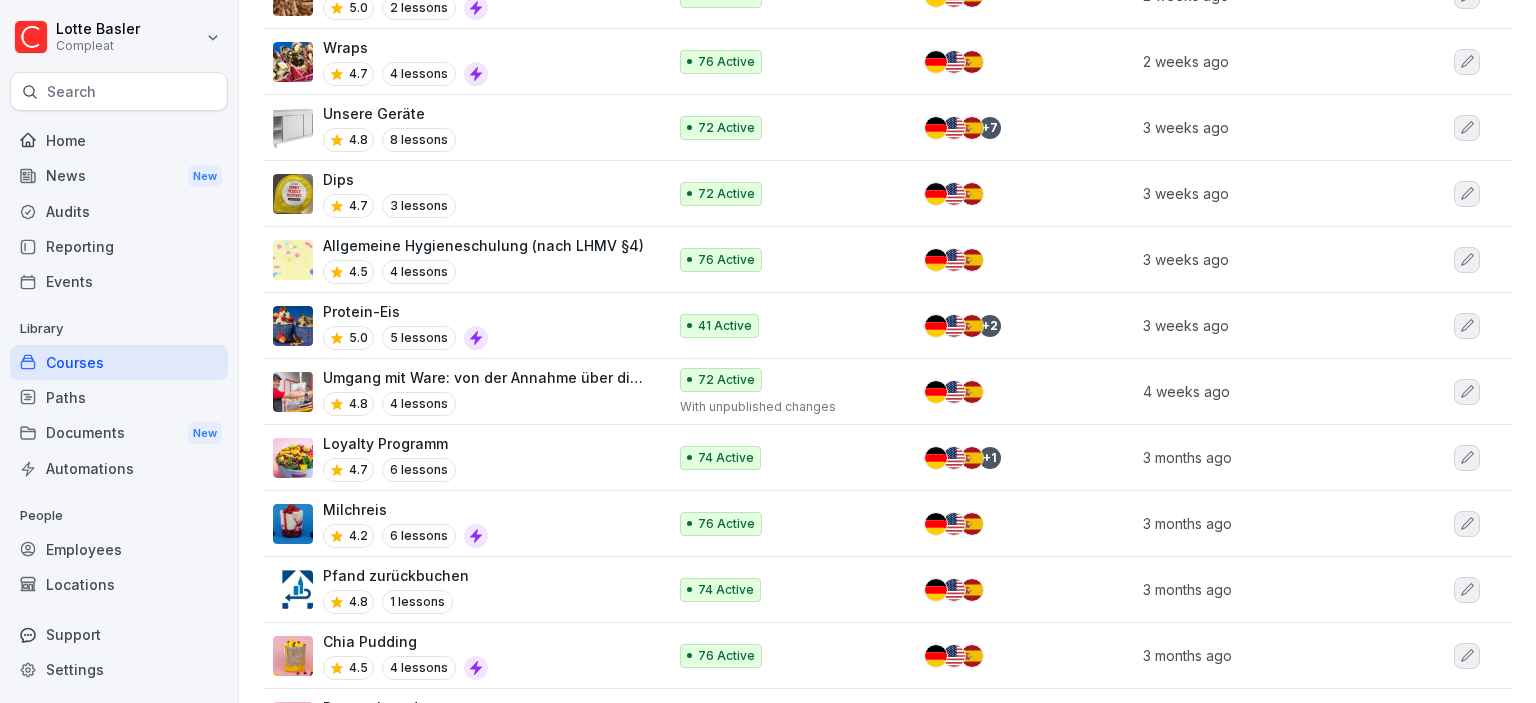 scroll, scrollTop: 656, scrollLeft: 0, axis: vertical 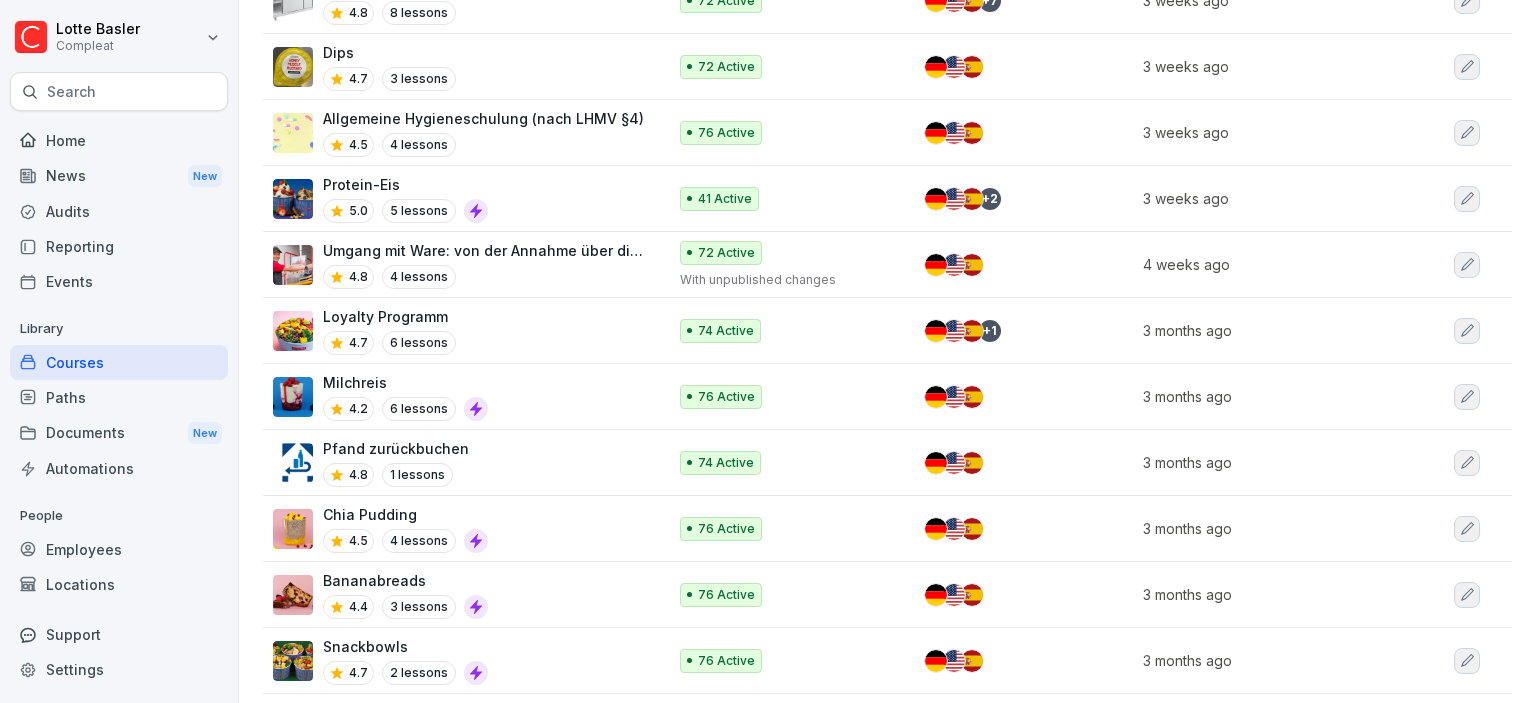 click on "Milchreis 4.2 6 lessons" at bounding box center [459, 396] 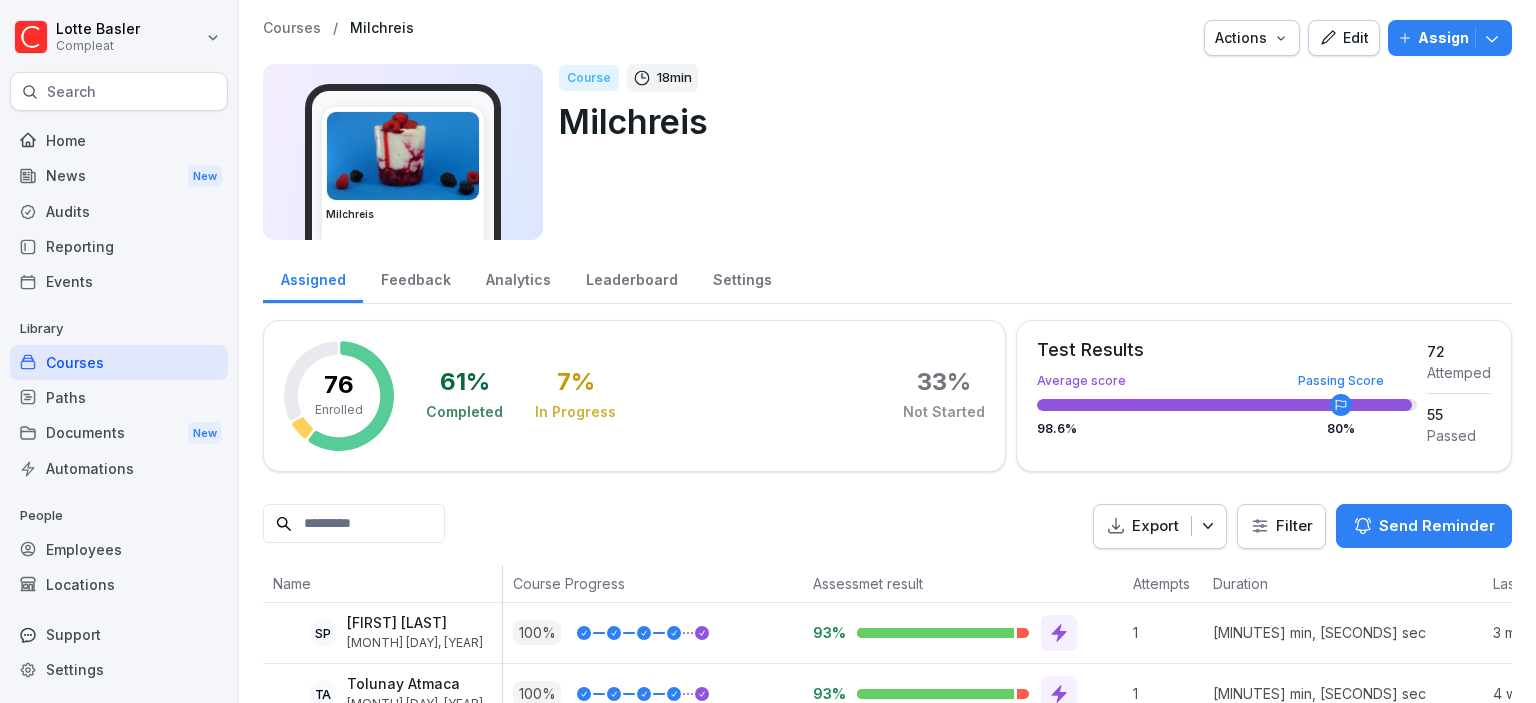 scroll, scrollTop: 0, scrollLeft: 0, axis: both 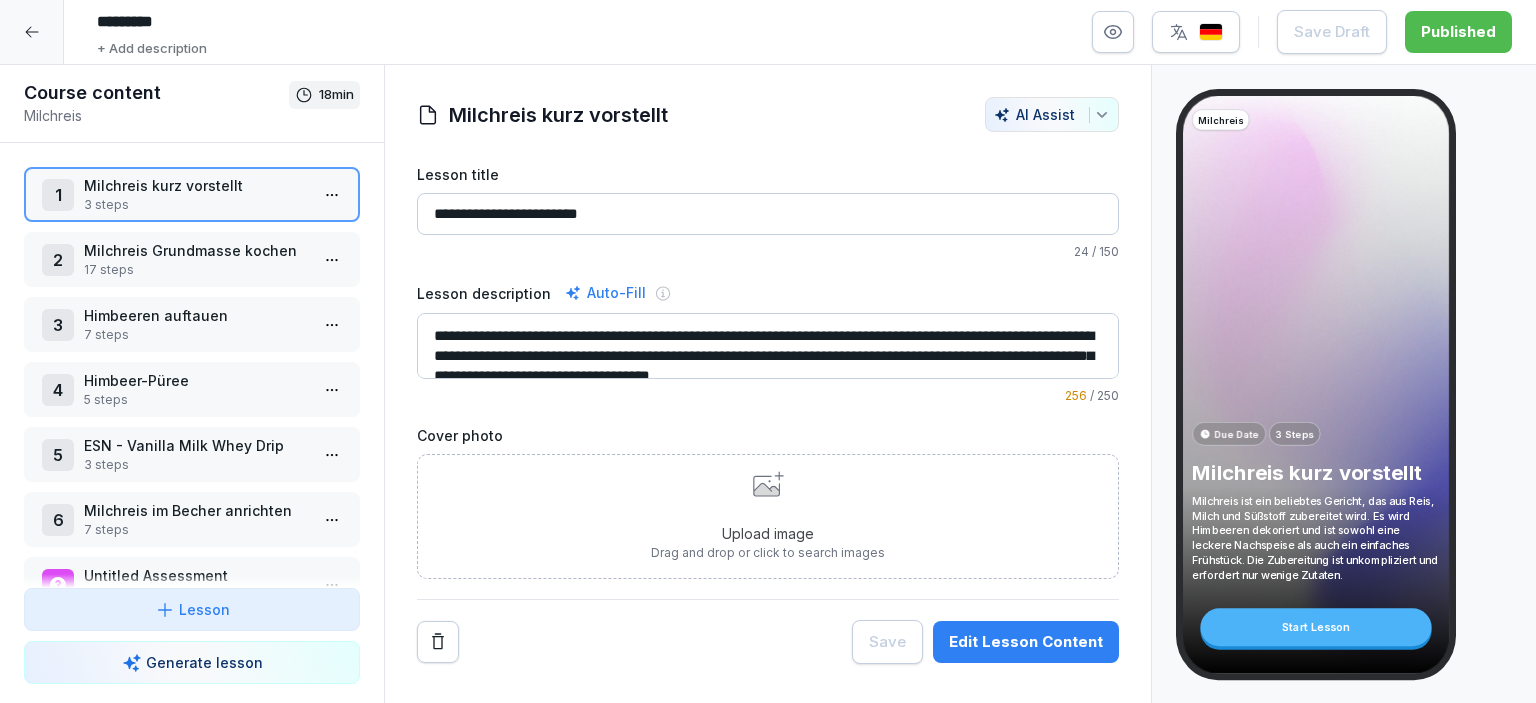 click on "2 Milchreis Grundmasse kochen 17 steps" at bounding box center (192, 259) 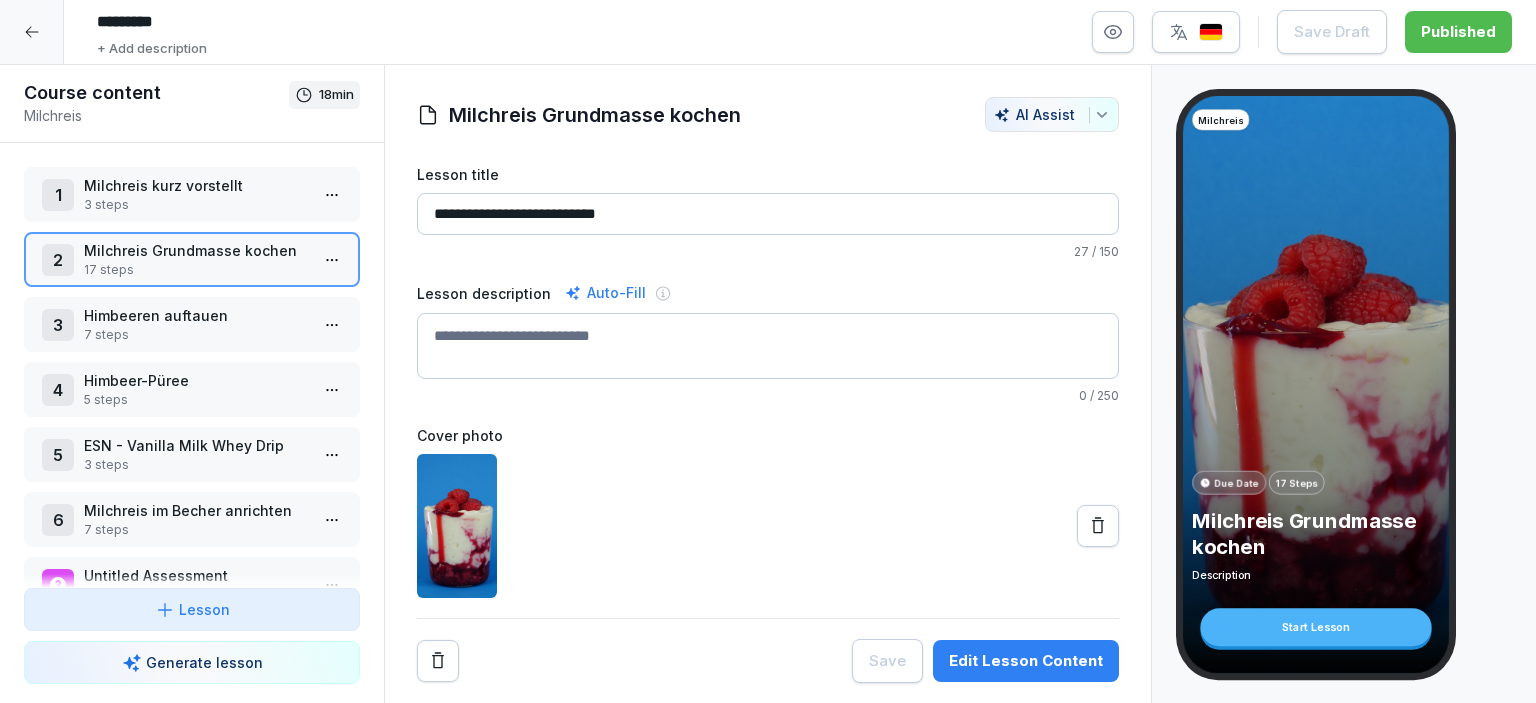 click on "7 steps" at bounding box center (196, 335) 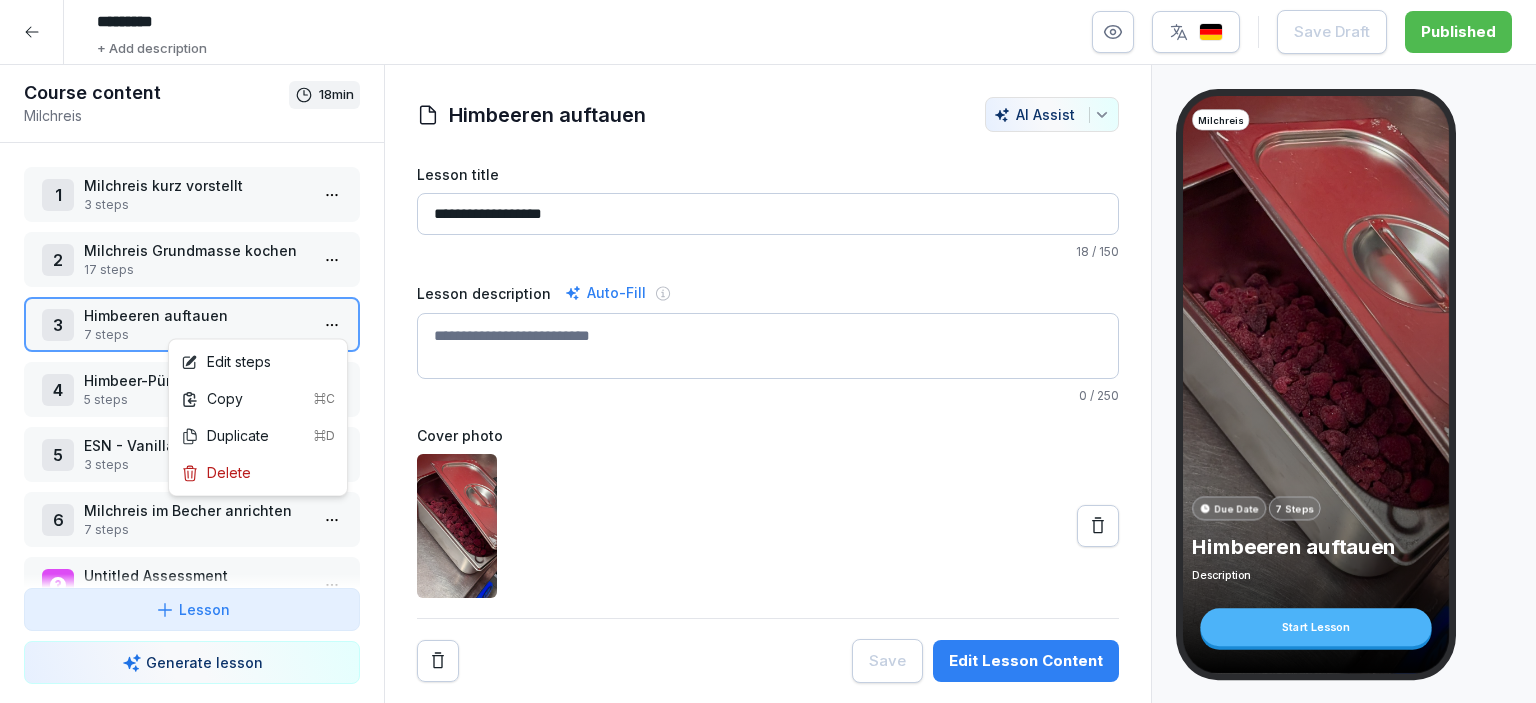 click on "********* + Add description Save Draft Published Course content Milchreis 18  min 1 Milchreis kurz vorstellt 3 steps 2 Milchreis Grundmasse kochen 17 steps 3 Himbeeren auftauen 7 steps 4 Himbeer-Püree 5 steps 5 ESN - Vanilla Milk Whey Drip 3 steps 6 Milchreis im Becher anrichten 7 steps Untitled Assessment 15 steps
To pick up a draggable item, press the space bar.
While dragging, use the arrow keys to move the item.
Press space again to drop the item in its new position, or press escape to cancel.
Draggable item anhubfygz4slimu0s8nnuqj4 was dropped over droppable area anhubfygz4slimu0s8nnuqj4 Lesson Generate lesson Himbeeren auftauen Himbeeren korrekt auftauen Rich Text Stelle einen Beutel TK-Himbeeren und einen passenden GN-Behäkter bereit Image + Text Fülle die Himbeeren in den GN-Behälter Image + Text Versehe den Behälter mit einem Deckel und entsprechendem Daydot Image + Text Platziere den Behälter für mindestens 12 Stunden in einem Kühlschrank. Image + Text Image + Text Add Step" at bounding box center [768, 351] 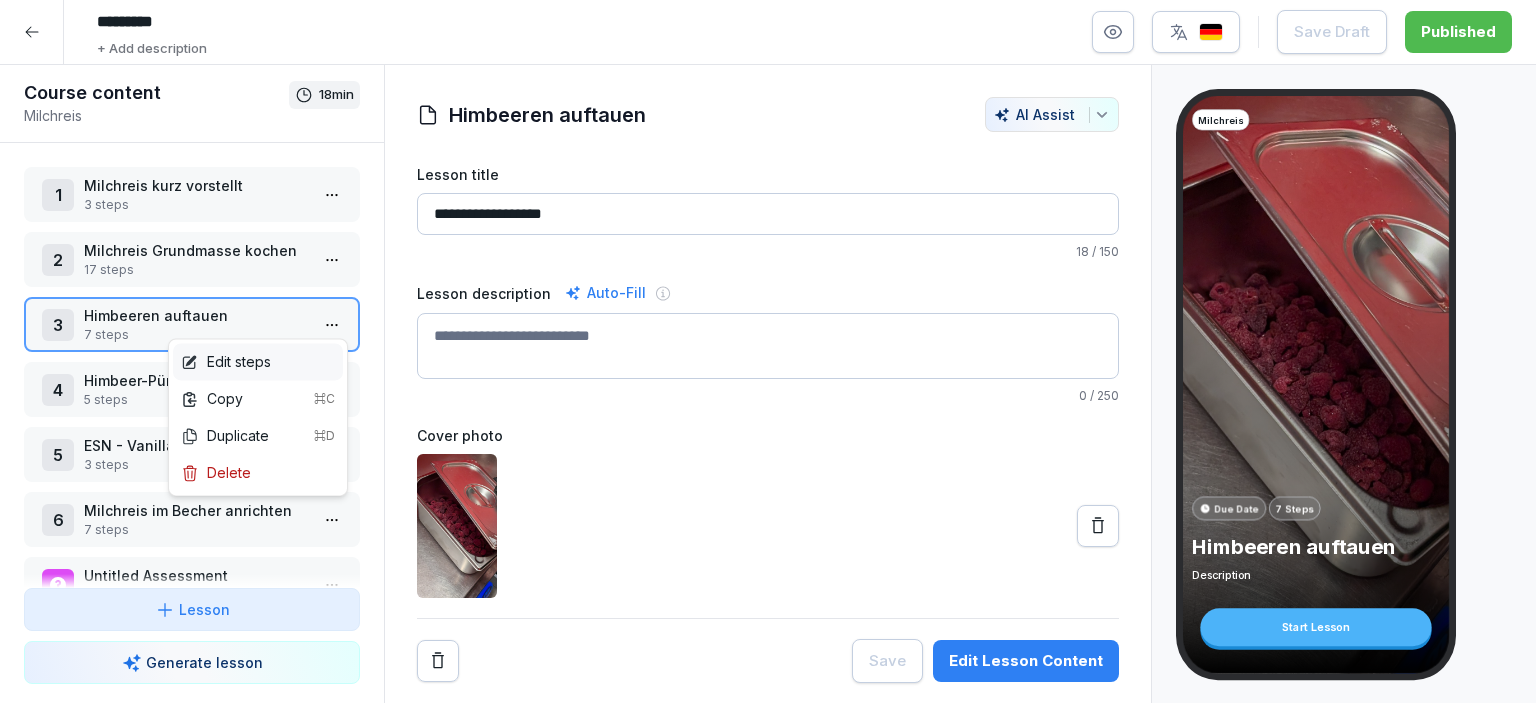 click on "Edit steps" at bounding box center [226, 361] 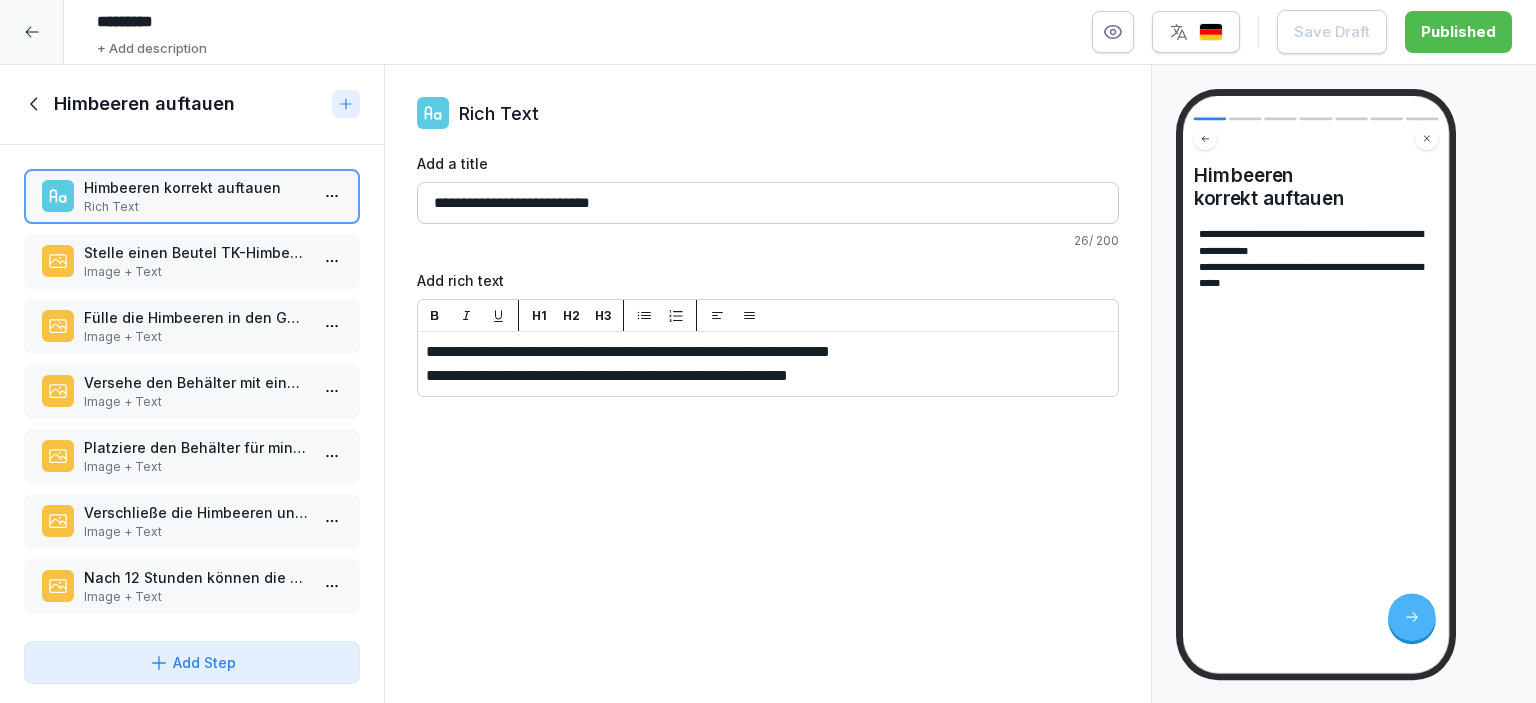 click on "Image + Text" at bounding box center (196, 272) 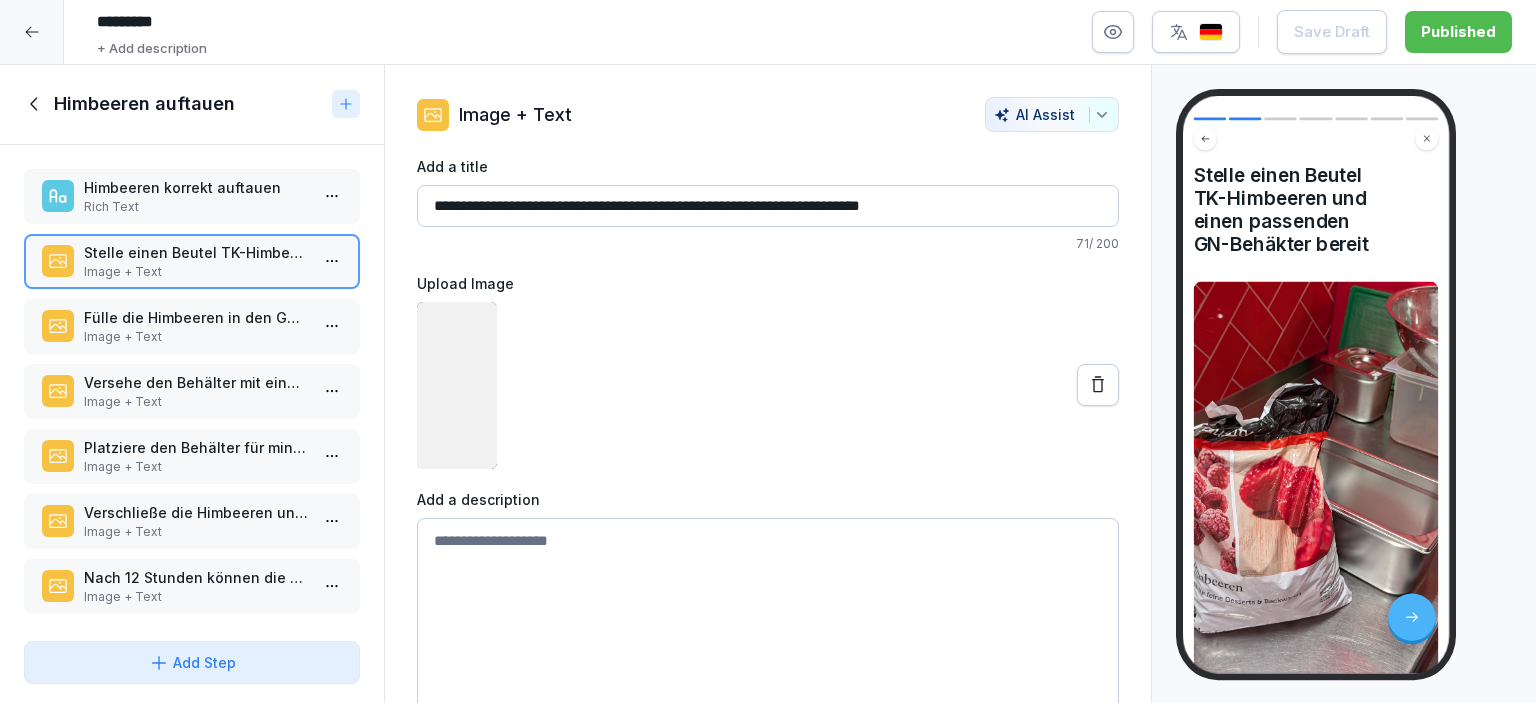 click on "Image + Text" at bounding box center [196, 337] 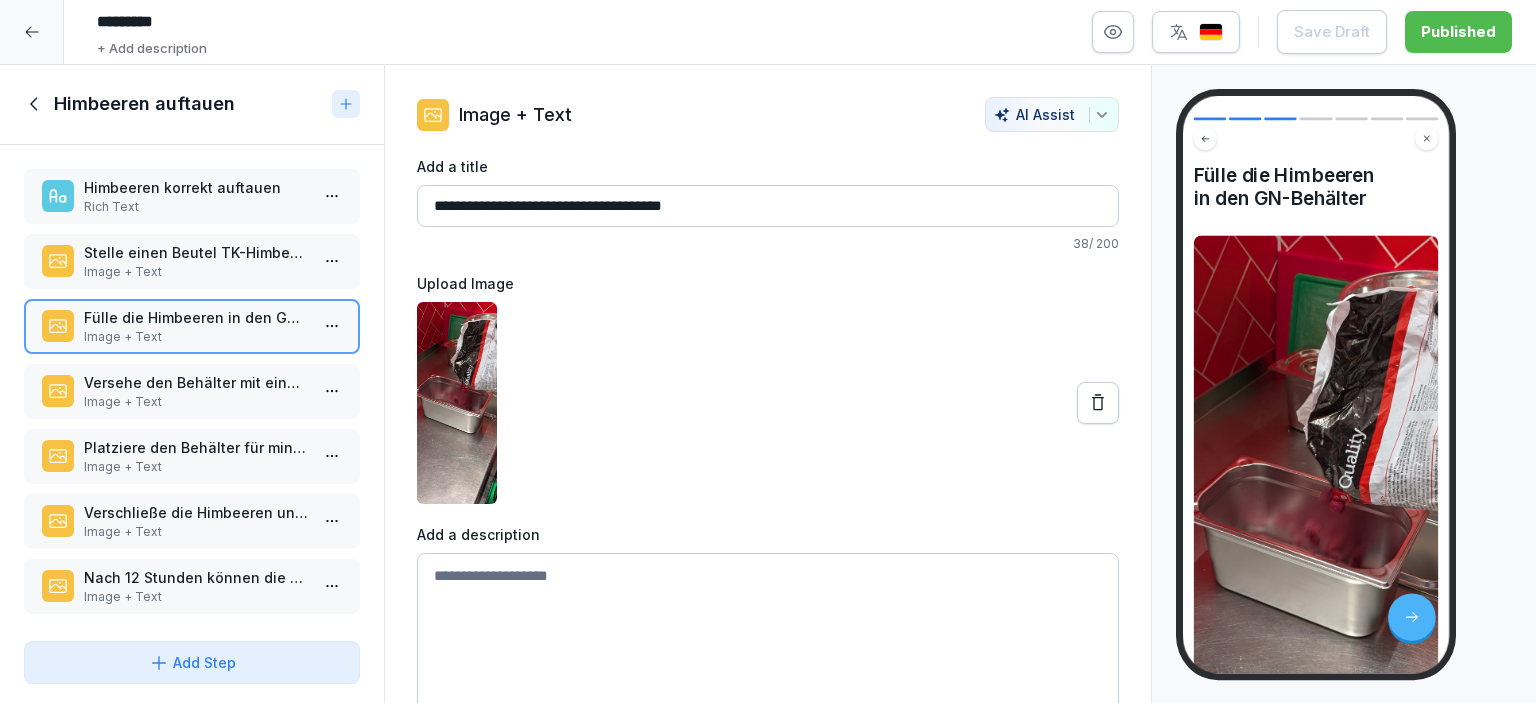 click on "Image + Text" at bounding box center (196, 402) 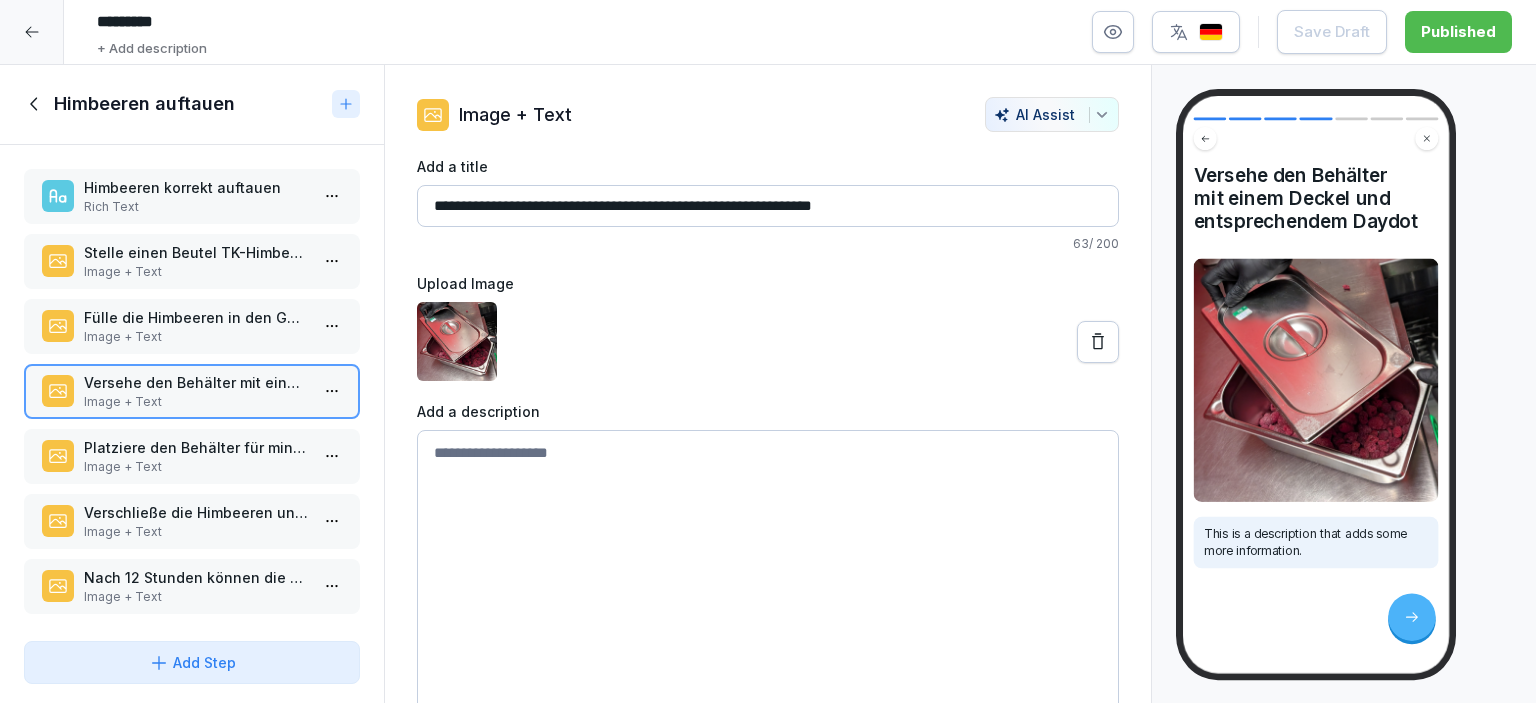 click on "Platziere den Behälter für mindestens 12 Stunden in einem Kühlschrank. Image + Text" at bounding box center [192, 456] 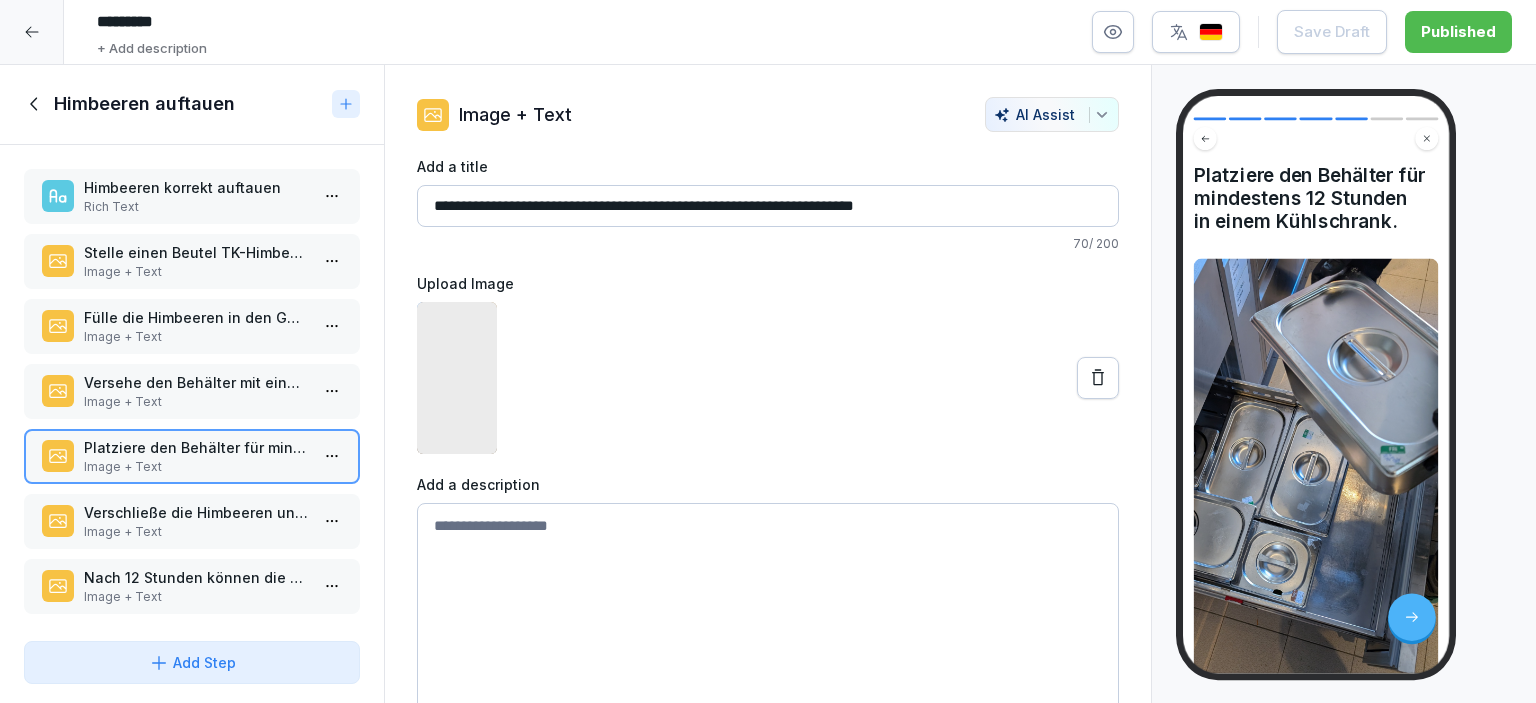 click on "Verschließe die Himbeeren und lege sie zurück in den Tiefkühlschrank." at bounding box center (196, 512) 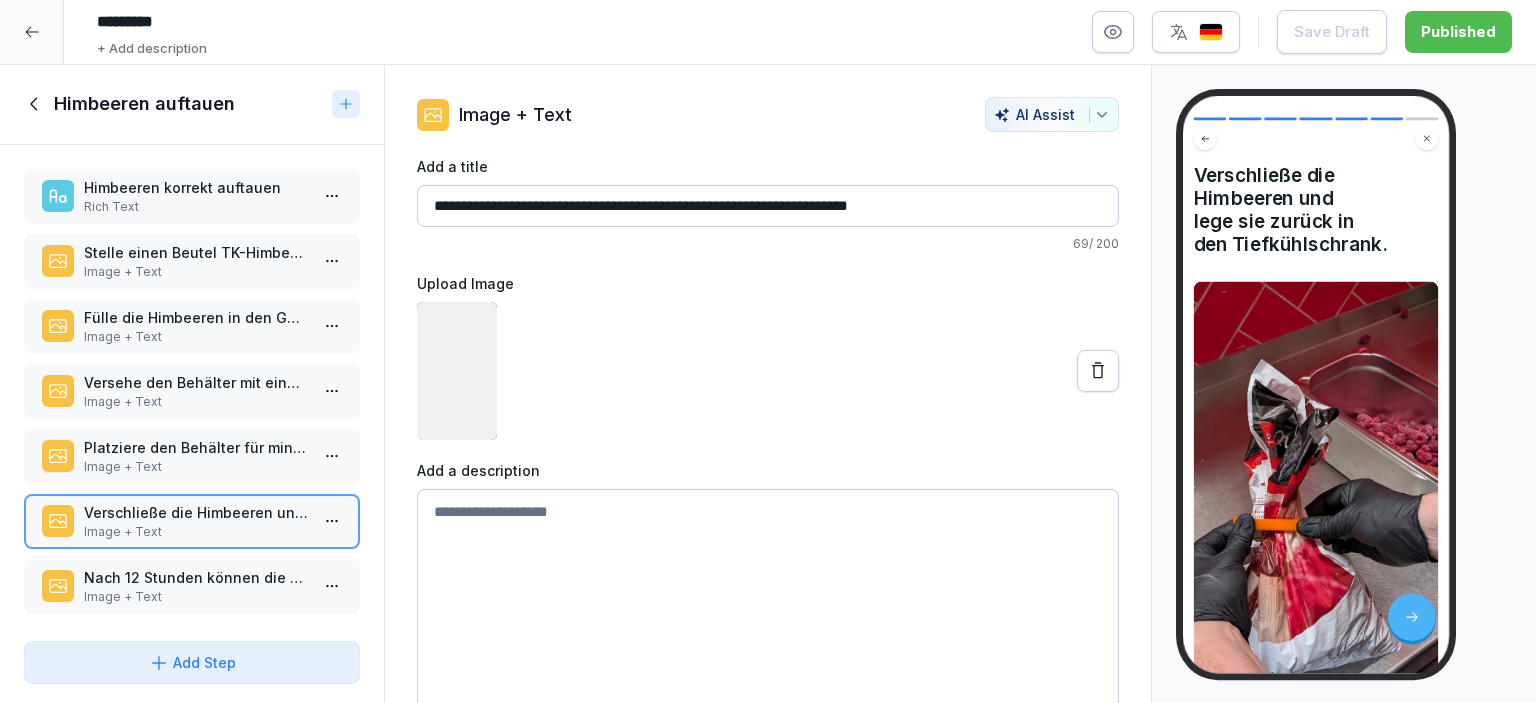 click on "Nach 12 Stunden können die Himbeeren für Desserts verwendet werden." at bounding box center [196, 577] 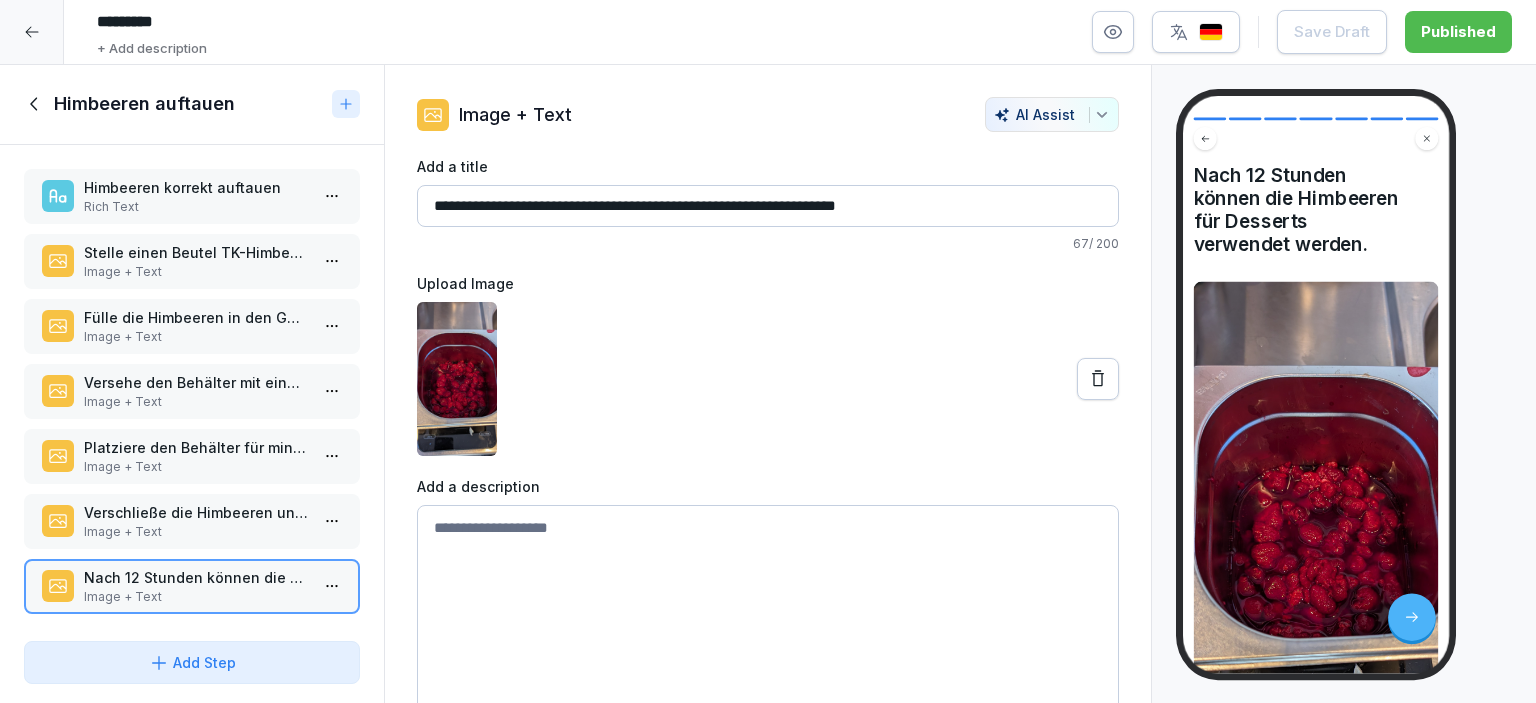 click on "Himbeeren auftauen" at bounding box center (174, 104) 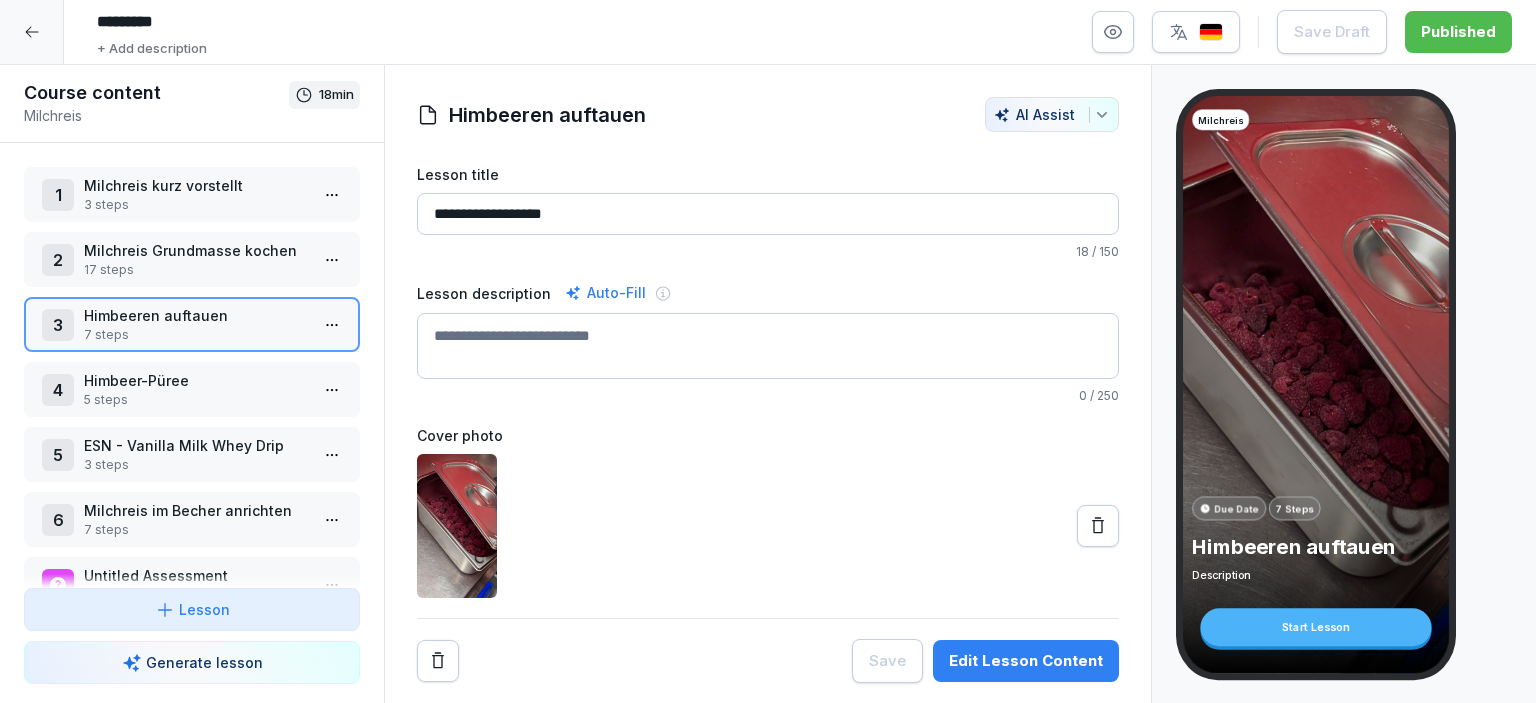 click on "Himbeer-Püree" at bounding box center (196, 380) 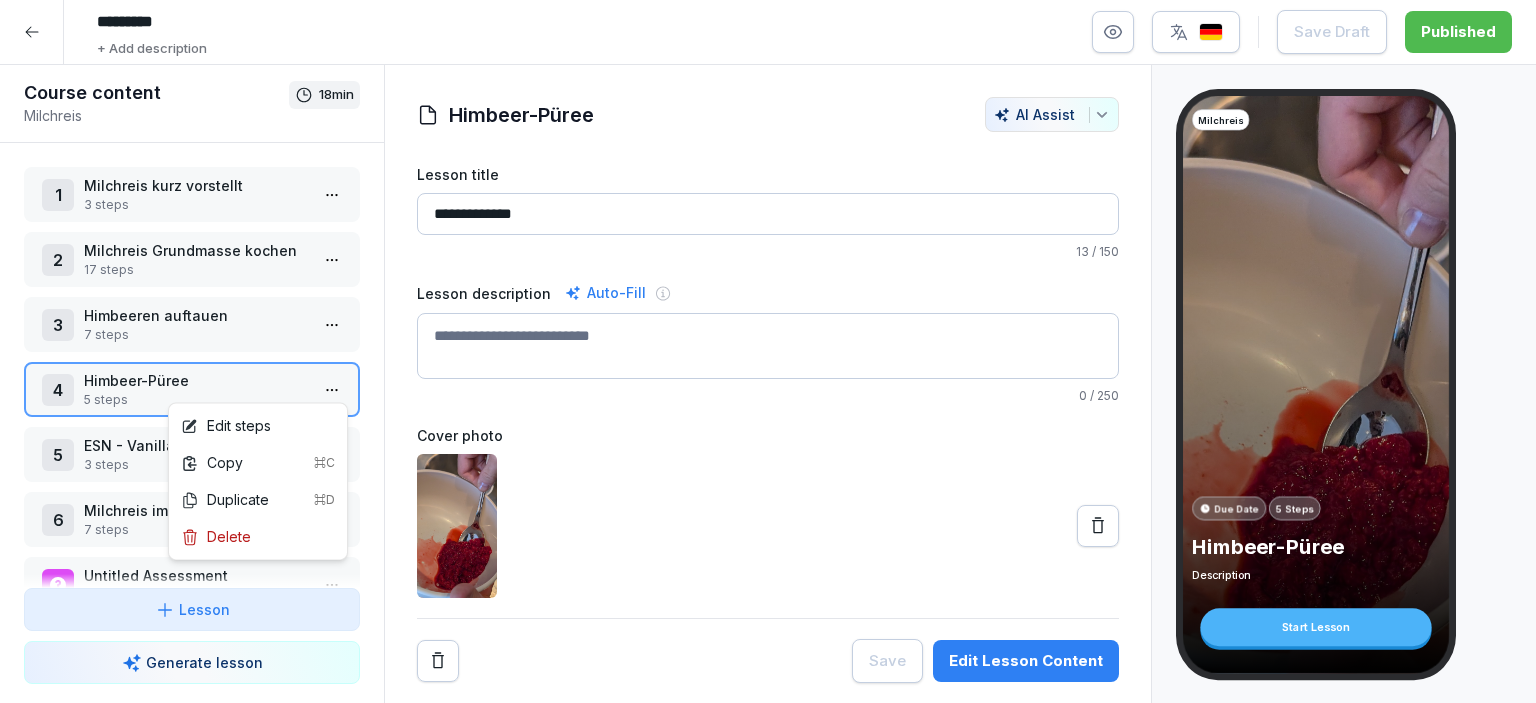 click on "********* + Add description Save Draft Published Course content Milchreis 18  min 1 Milchreis kurz vorstellt 3 steps 2 Milchreis Grundmasse kochen 17 steps 3 Himbeeren auftauen 7 steps 4 Himbeer-Püree 5 steps 5 ESN - Vanilla Milk Whey Drip 3 steps 6 Milchreis im Becher anrichten 7 steps Untitled Assessment 15 steps
To pick up a draggable item, press the space bar.
While dragging, use the arrow keys to move the item.
Press space again to drop the item in its new position, or press escape to cancel.
Draggable item w53rosmuyy0gp79q86qfyivh was dropped over droppable area w53rosmuyy0gp79q86qfyivh Lesson Generate lesson Himbeer-Püree Nimm nun die aufgetaute Himbeeren Image + Text ⚠️ ACHTUNG: Nimm nicht zu viel Flüssigkeit mit beim Portionieren Image + Text Wiege die benötigte Menge in einem Behälter ab Image + Text Zerdrücke die Himbeeren nun mit einem Löffel zu einem Himbeer-Püree Image + Text Gib nun Süßstoff in die Himbeeren und mische diesen unter Image + Text Add Step AI Assist" at bounding box center (768, 351) 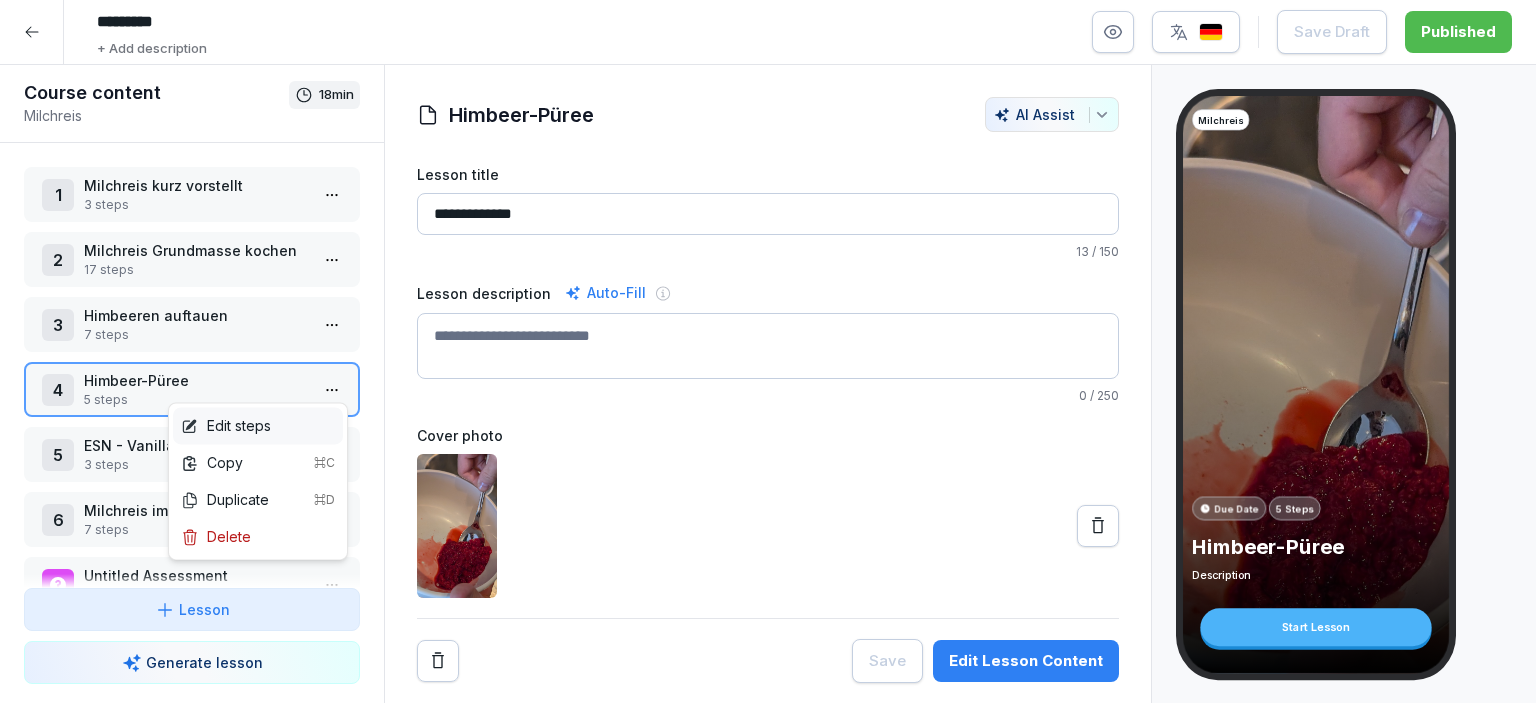 click on "Edit steps" at bounding box center (258, 425) 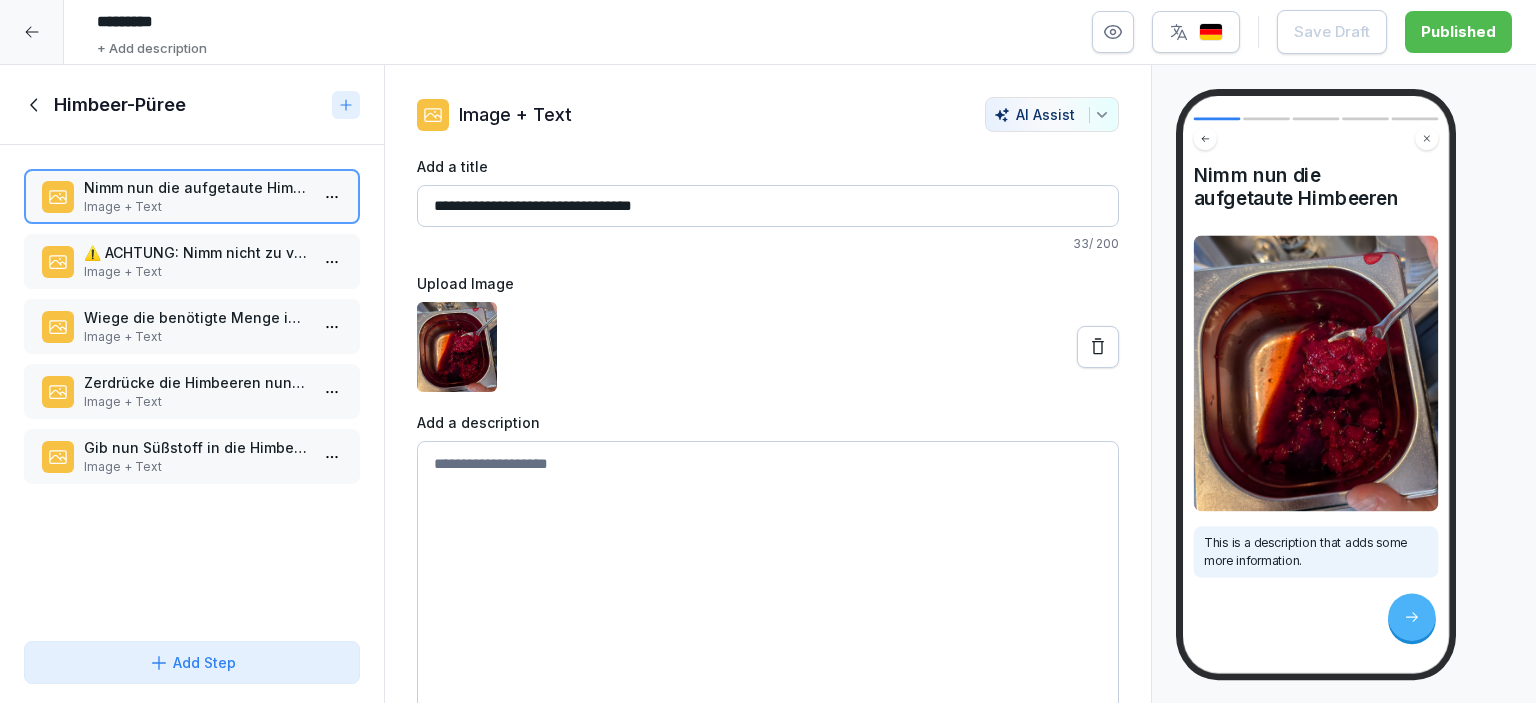 click on "⚠️ ACHTUNG: Nimm nicht zu viel Flüssigkeit mit beim Portionieren" at bounding box center [196, 252] 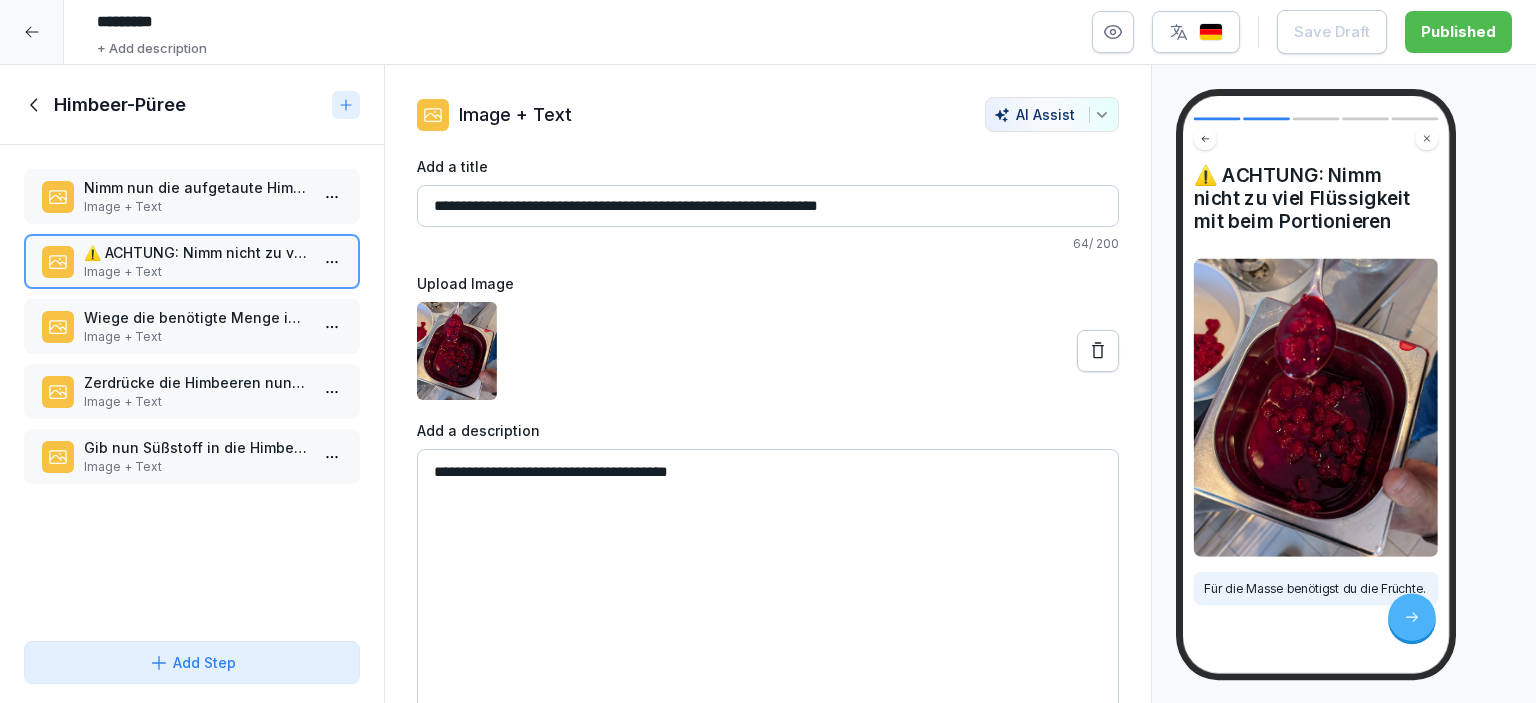 click on "Wiege die benötigte Menge in einem Behälter ab" at bounding box center [196, 317] 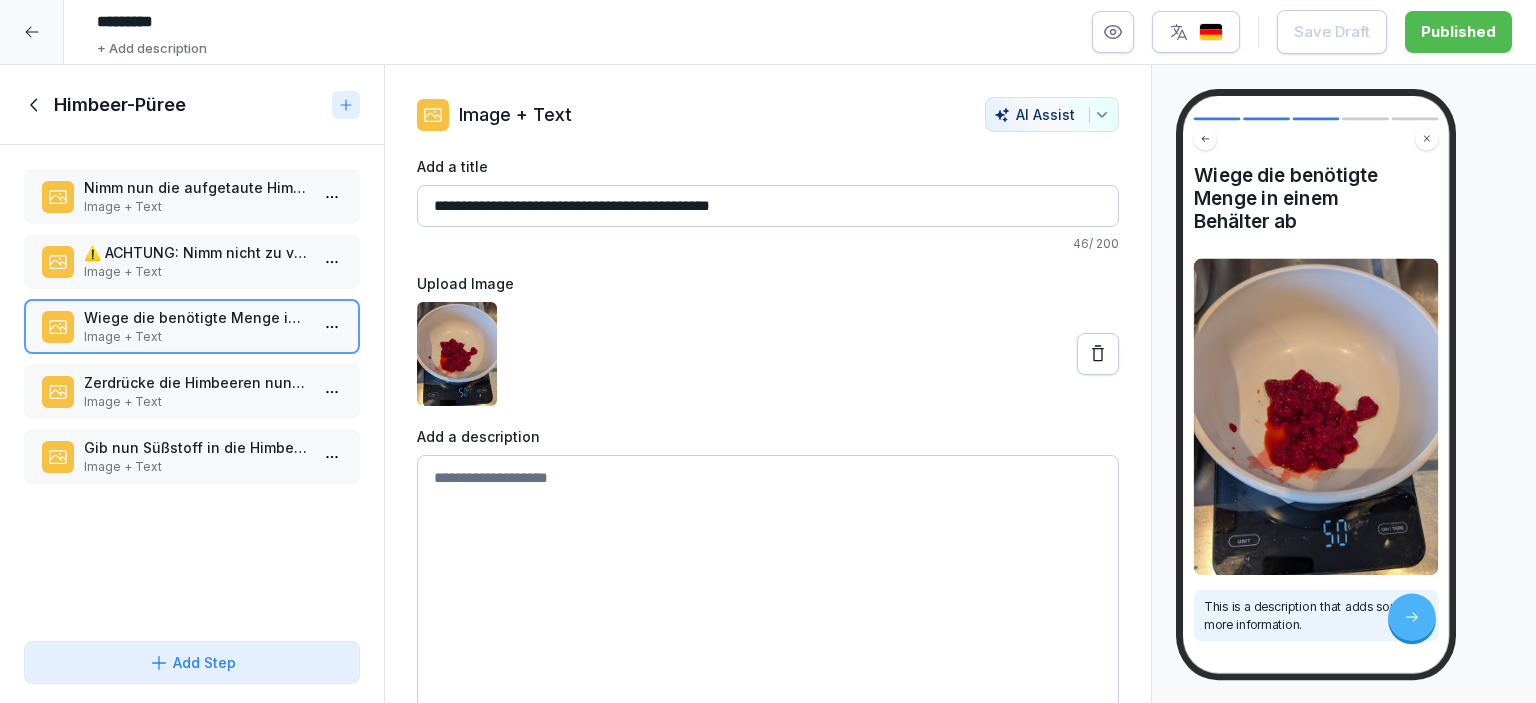click on "Zerdrücke die Himbeeren nun mit einem Löffel zu einem Himbeer-Püree" at bounding box center (196, 382) 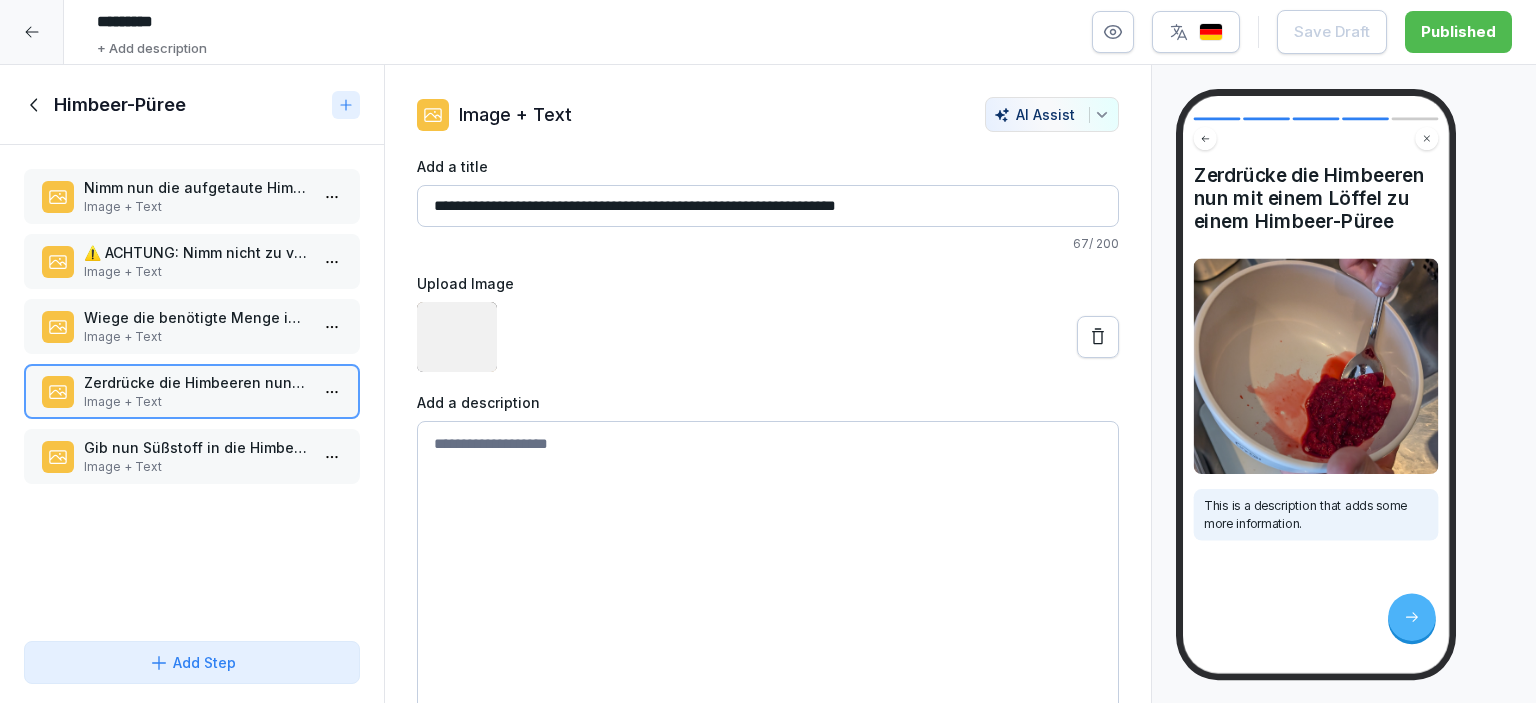 click on "Image + Text" at bounding box center (196, 467) 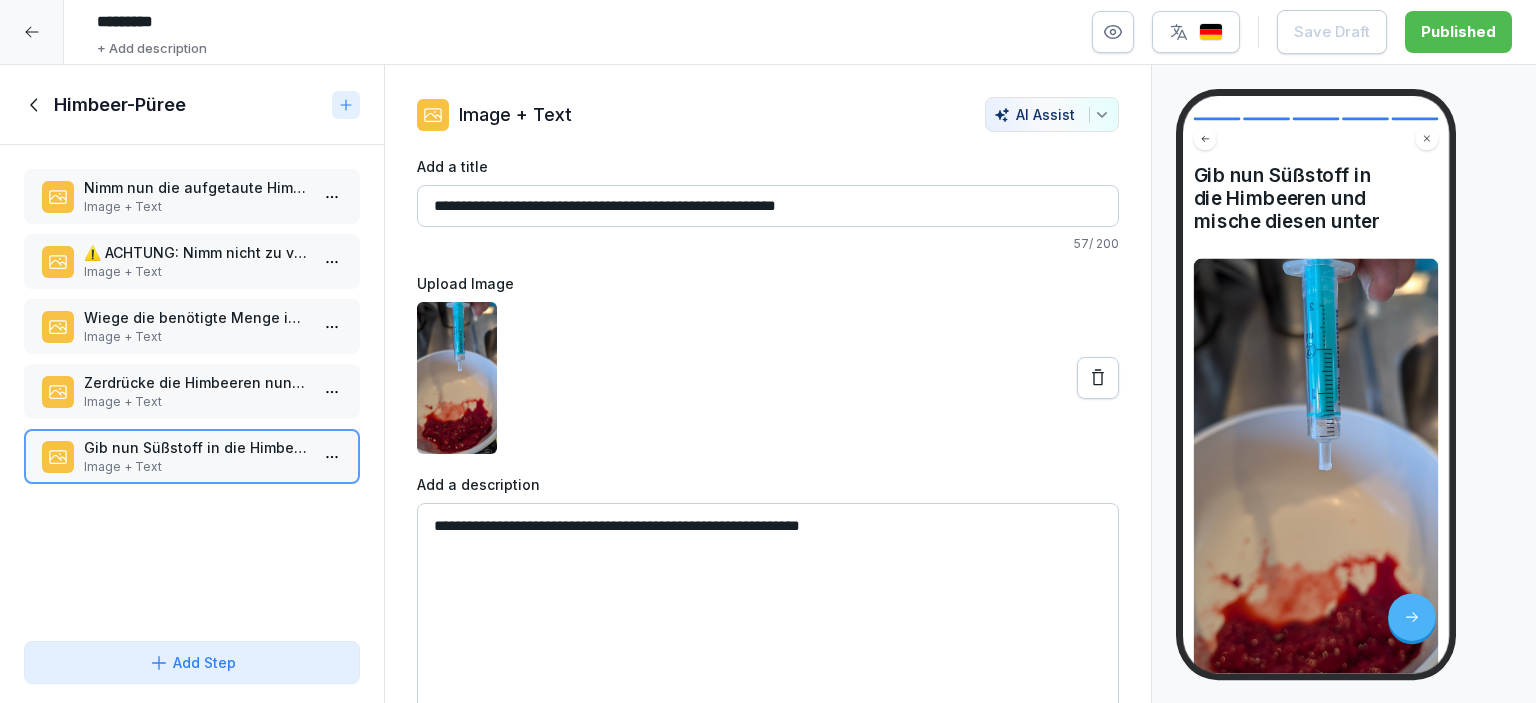 click 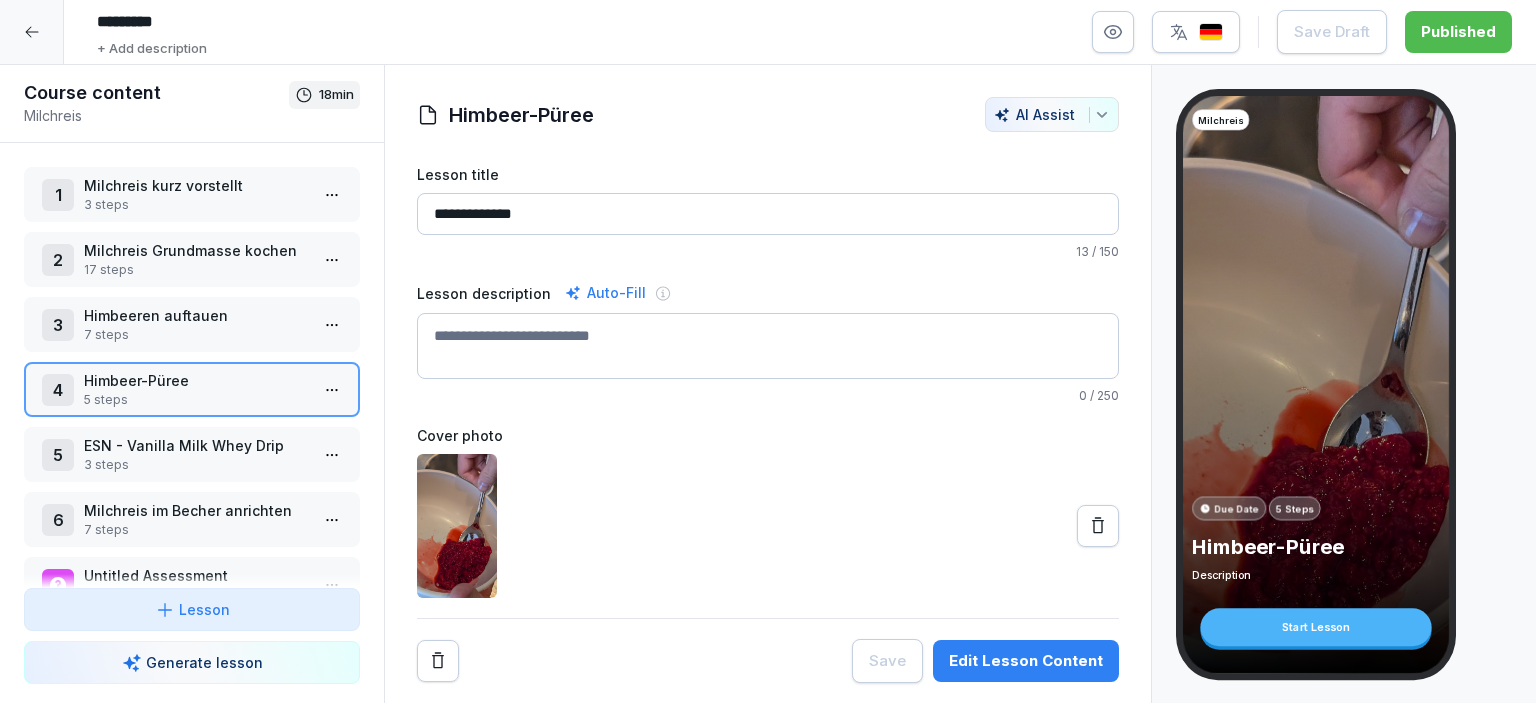 scroll, scrollTop: 42, scrollLeft: 0, axis: vertical 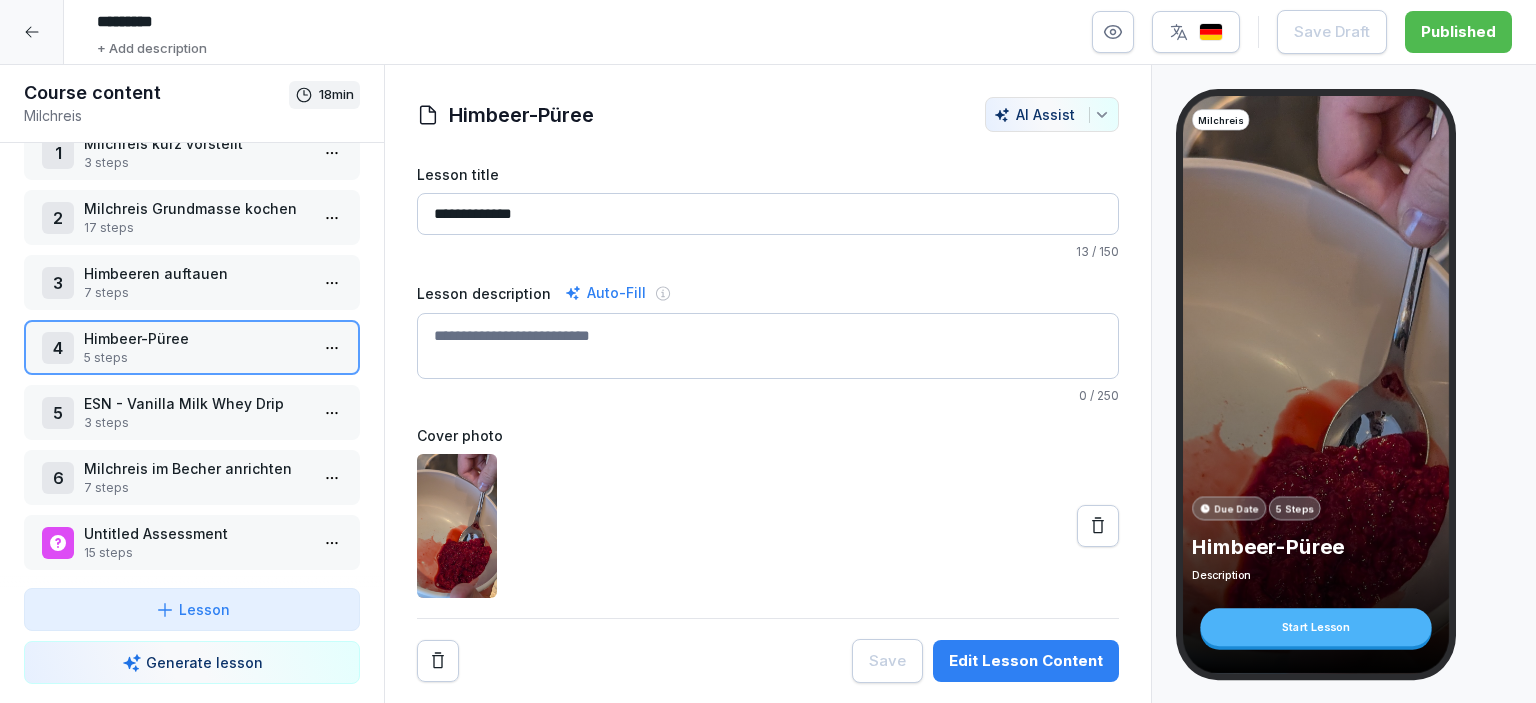 click on "Milchreis Grundmasse kochen" at bounding box center [196, 208] 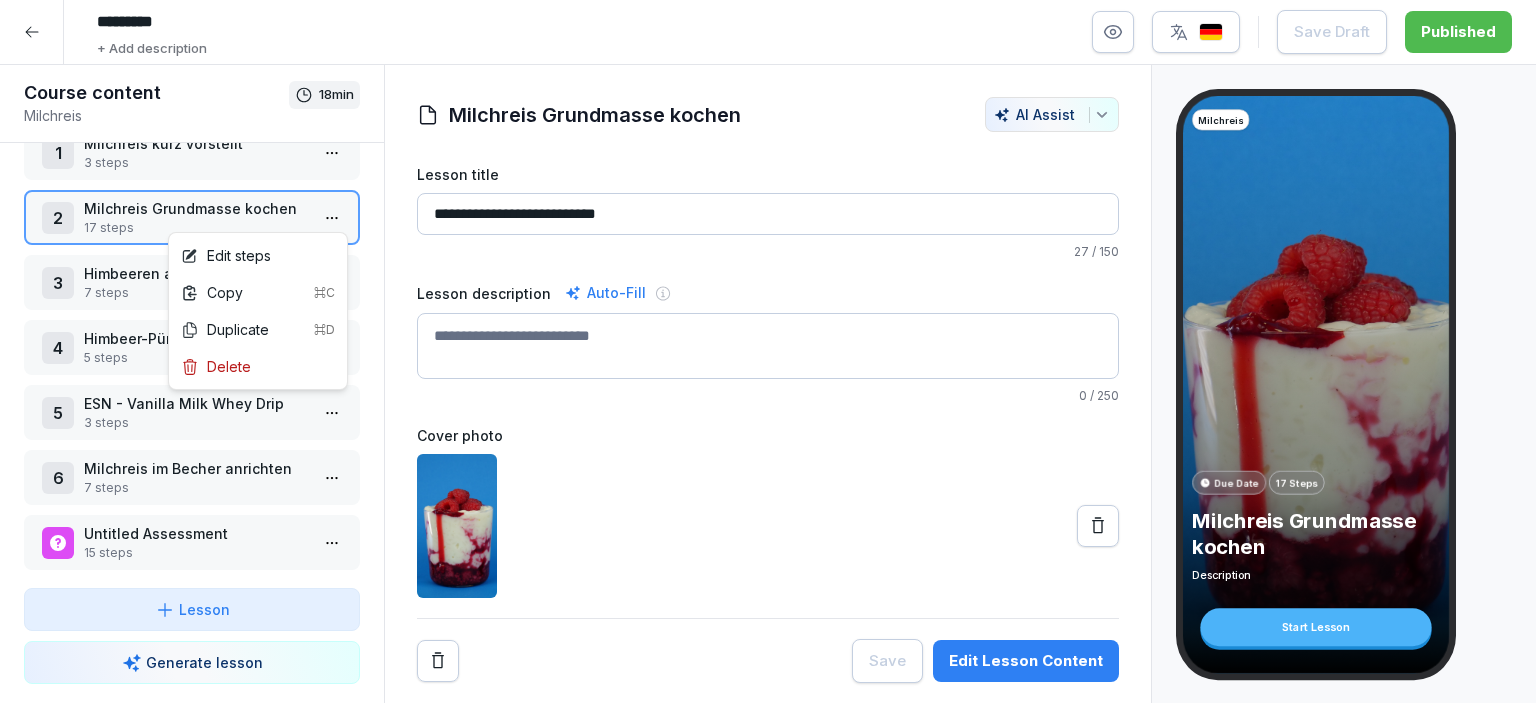 scroll, scrollTop: 42, scrollLeft: 0, axis: vertical 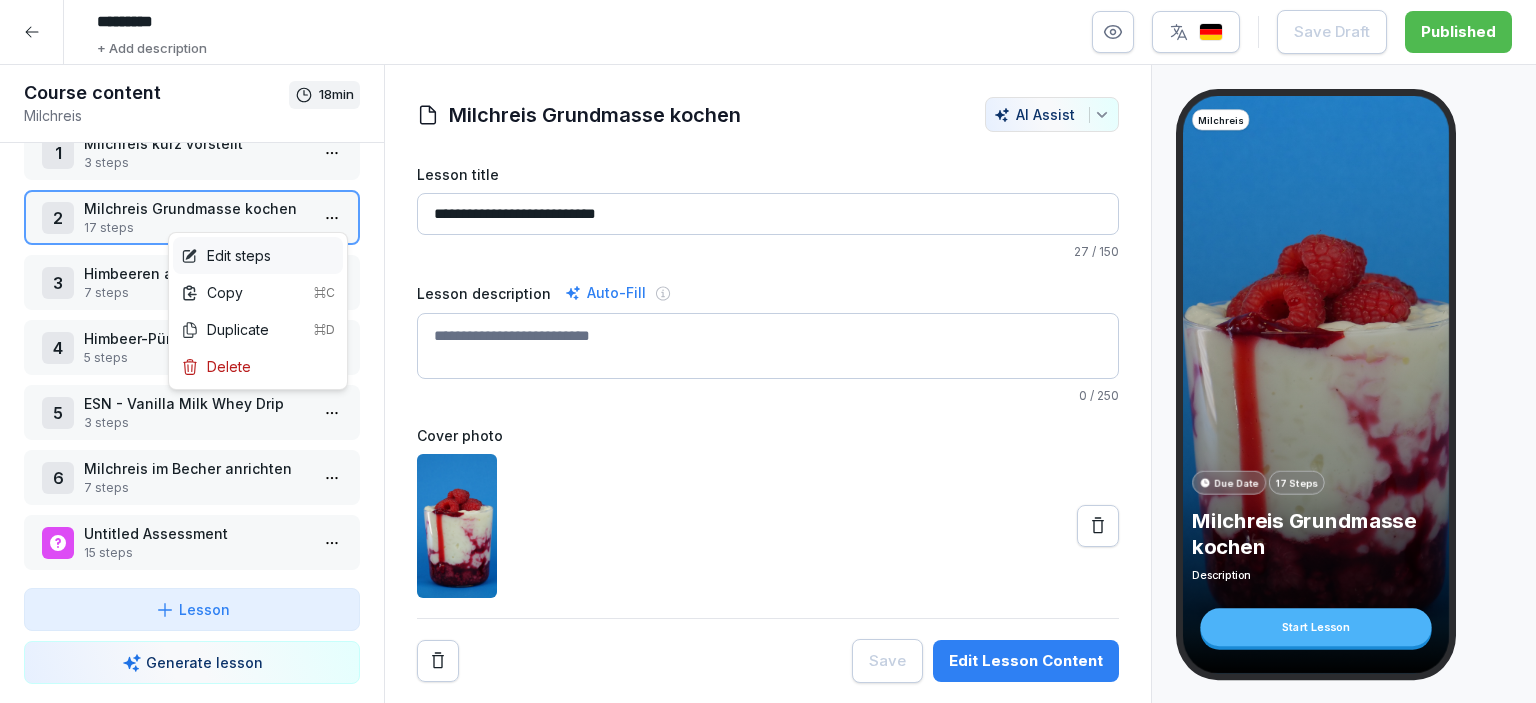 click on "Edit steps" at bounding box center (226, 255) 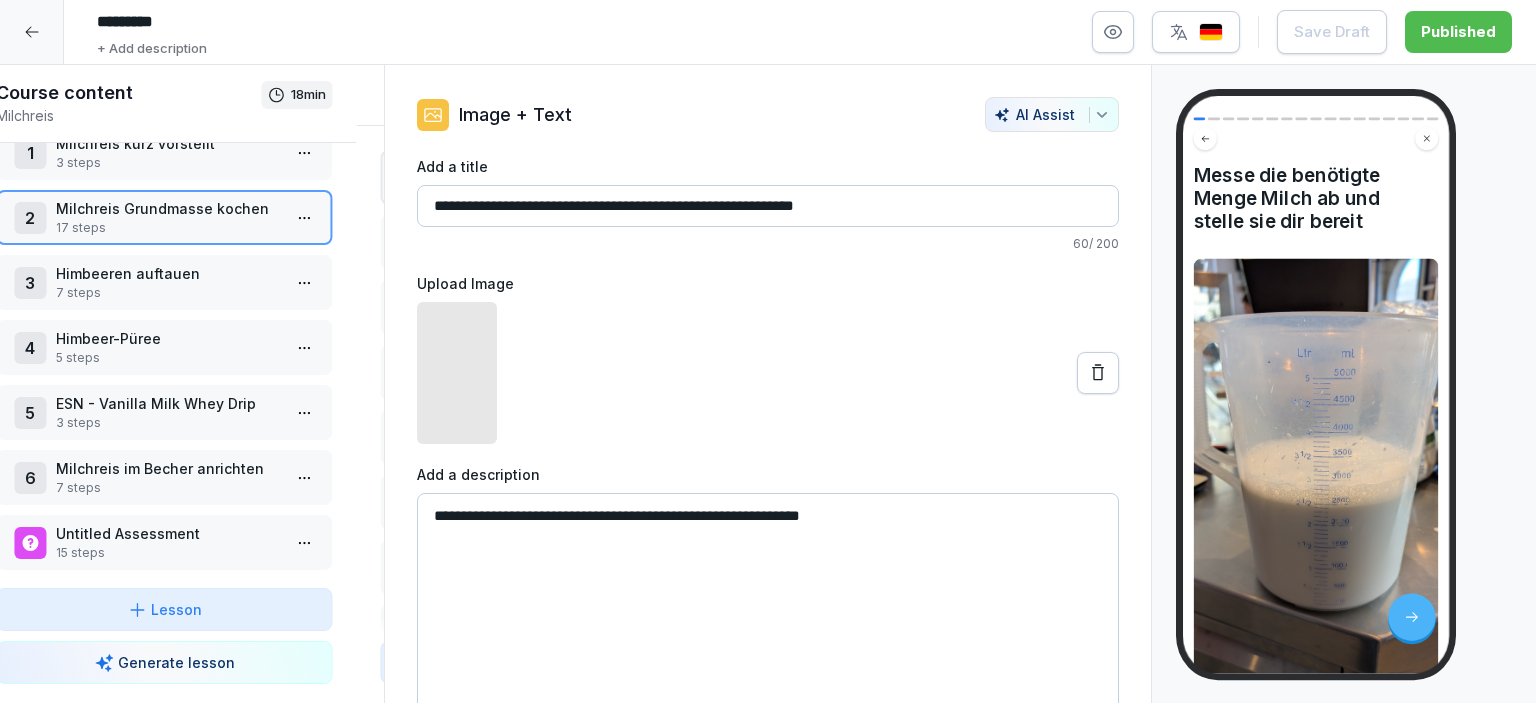 scroll, scrollTop: 42, scrollLeft: 0, axis: vertical 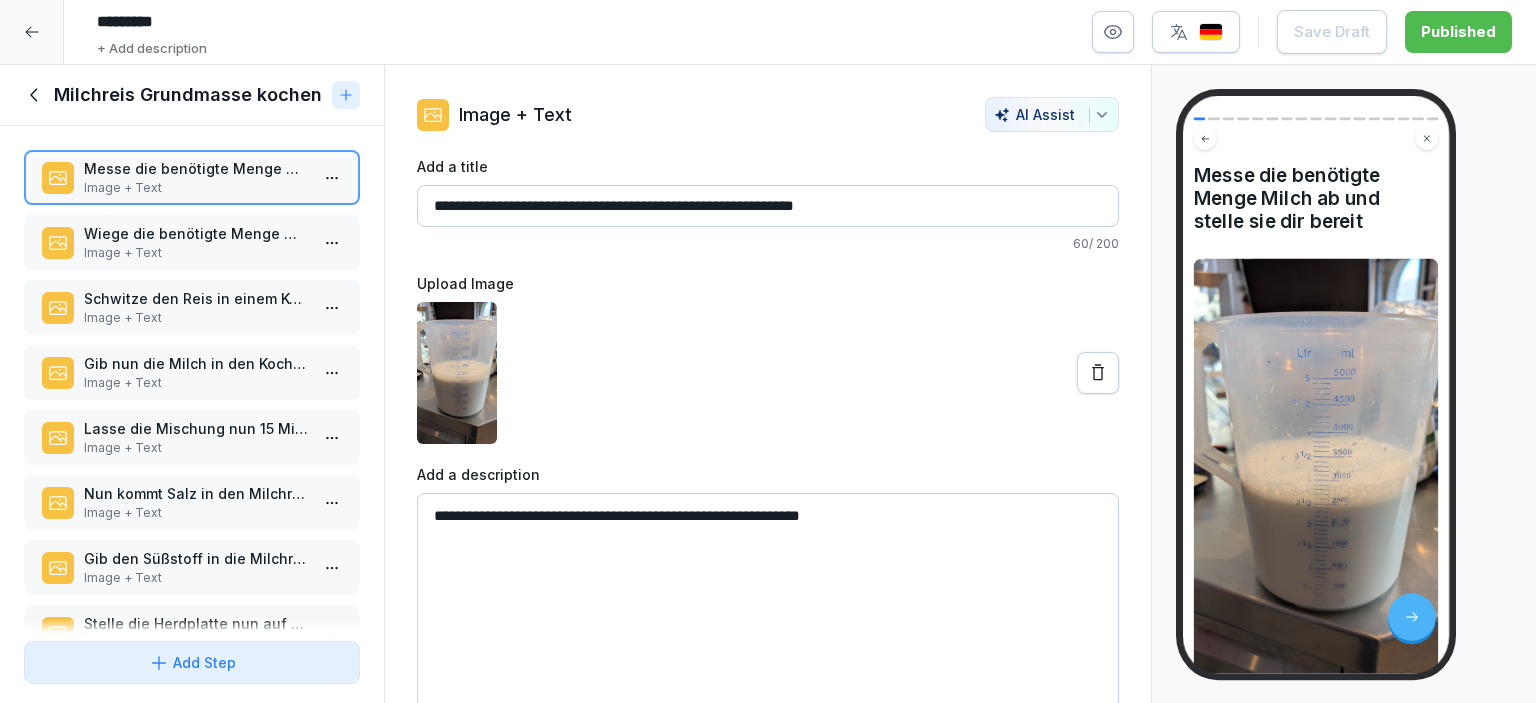 click on "Image + Text" at bounding box center (196, 253) 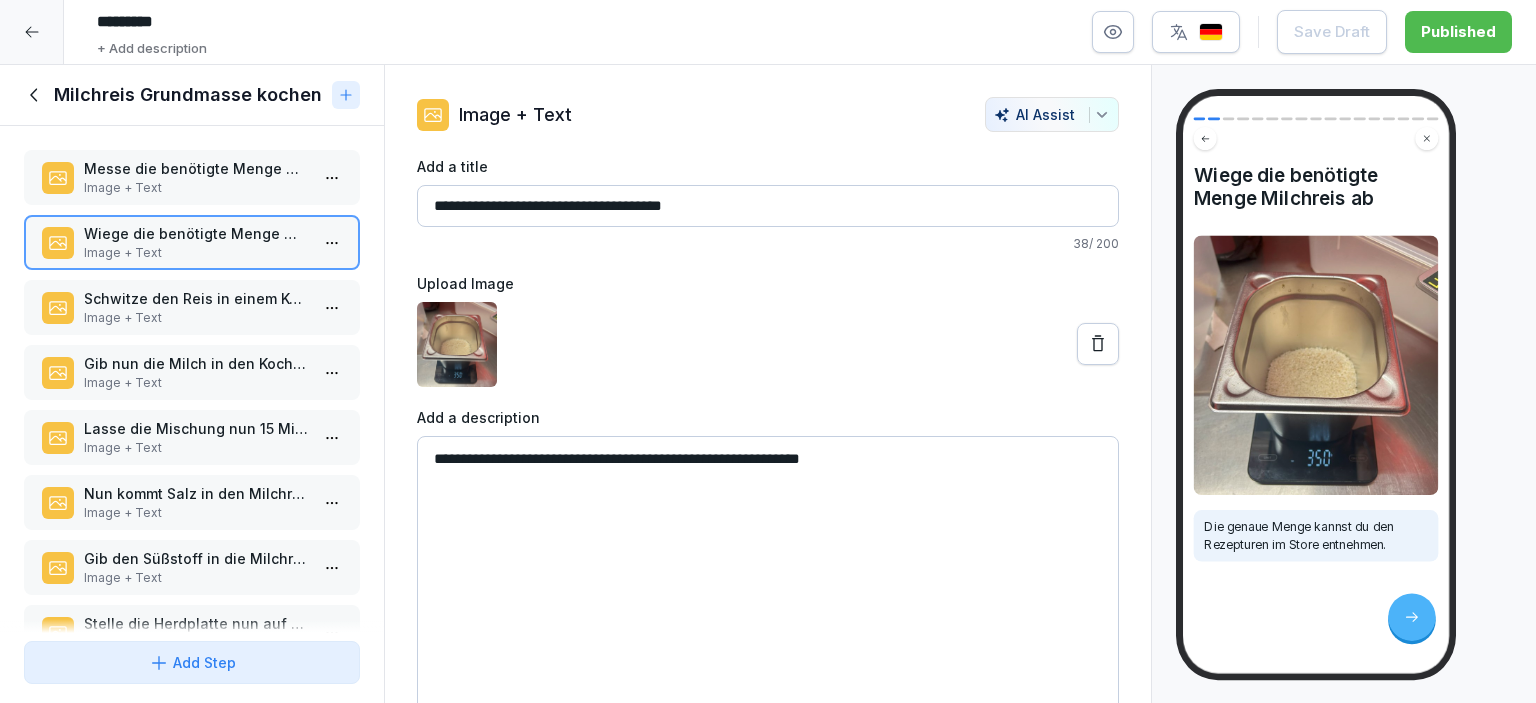 click on "Schwitze den Reis in einem Kochtopf auf Stufe 5 für 2 Minuten an" at bounding box center [196, 298] 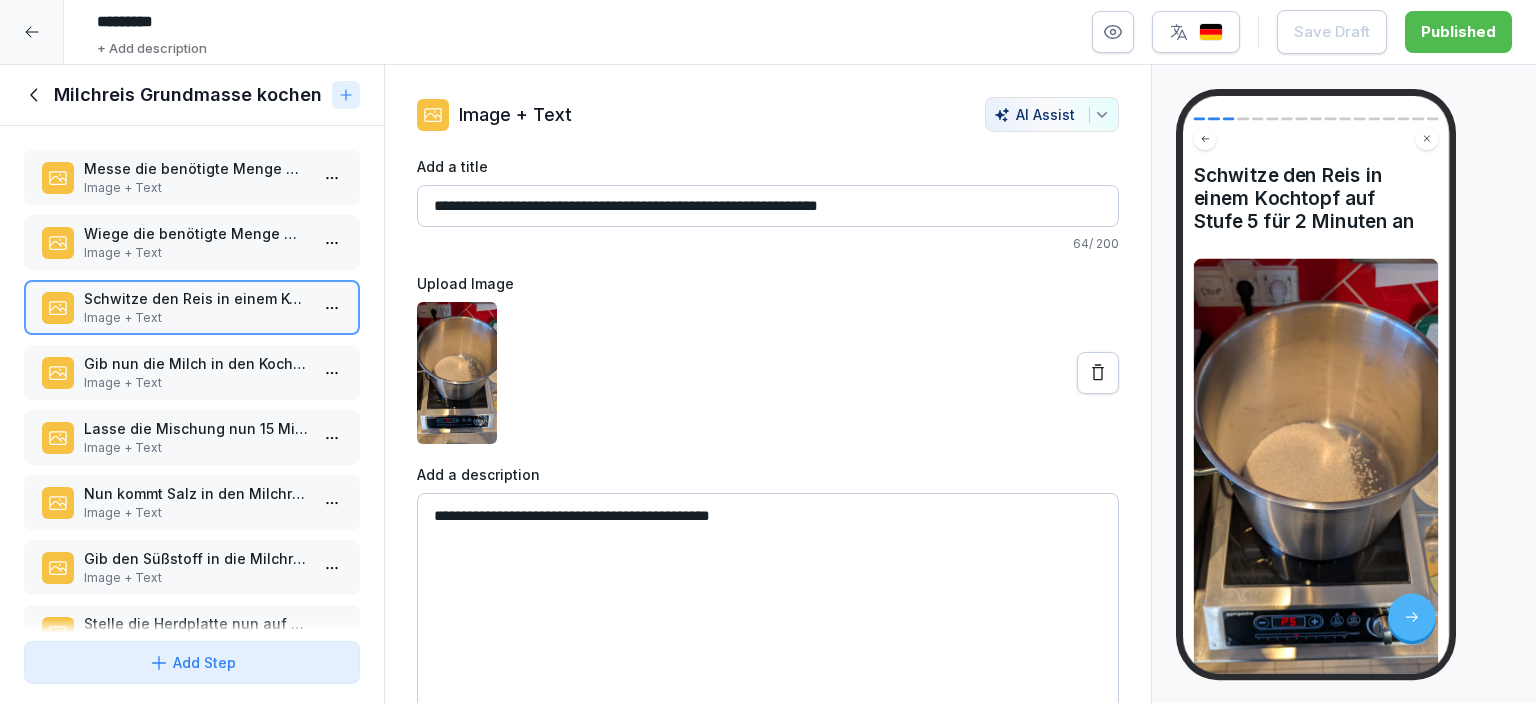 click on "Gib nun die Milch in den Kochtopf und vermische sie mit dem Reis.  Image + Text" at bounding box center [192, 372] 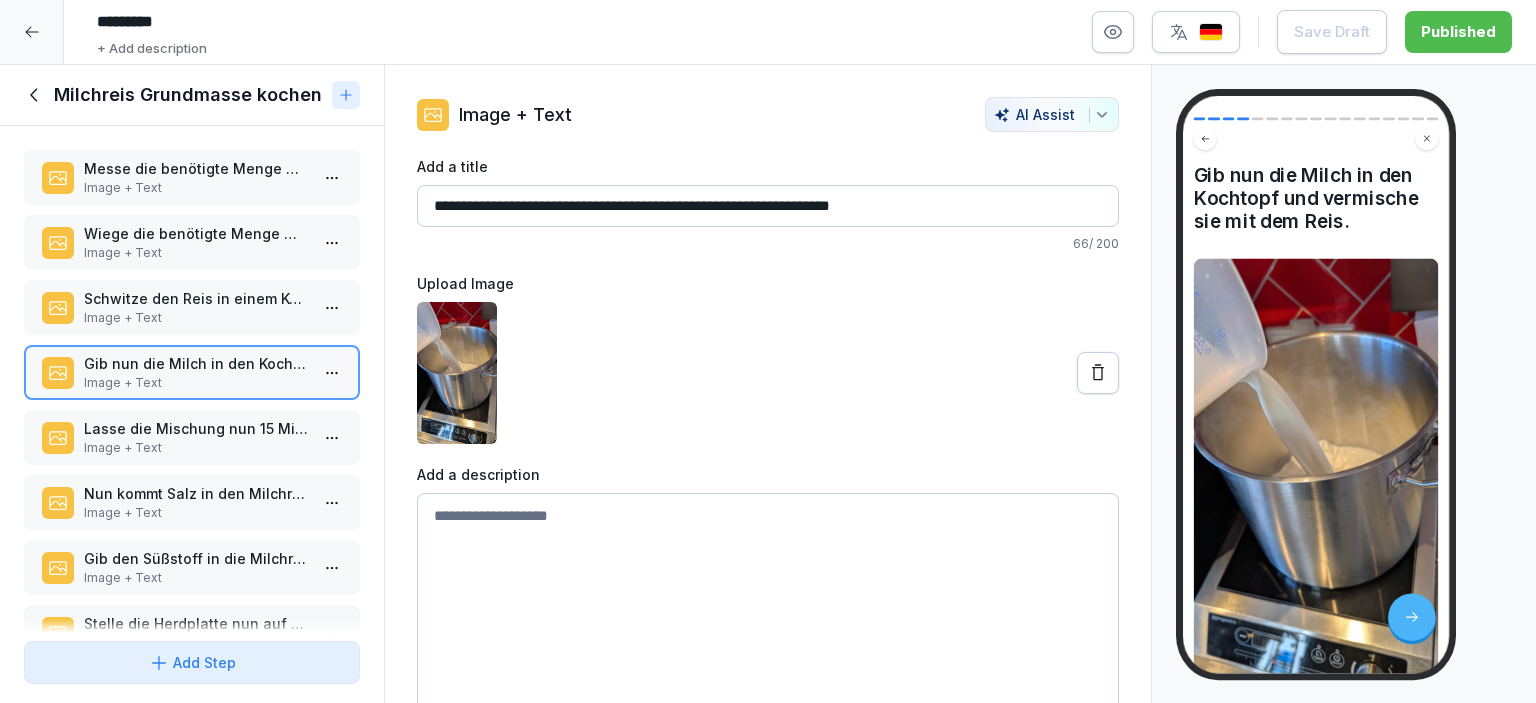 click on "Lasse die Mischung nun 15 Minuten auf Stufe 3 köcheln. Image + Text" at bounding box center [192, 437] 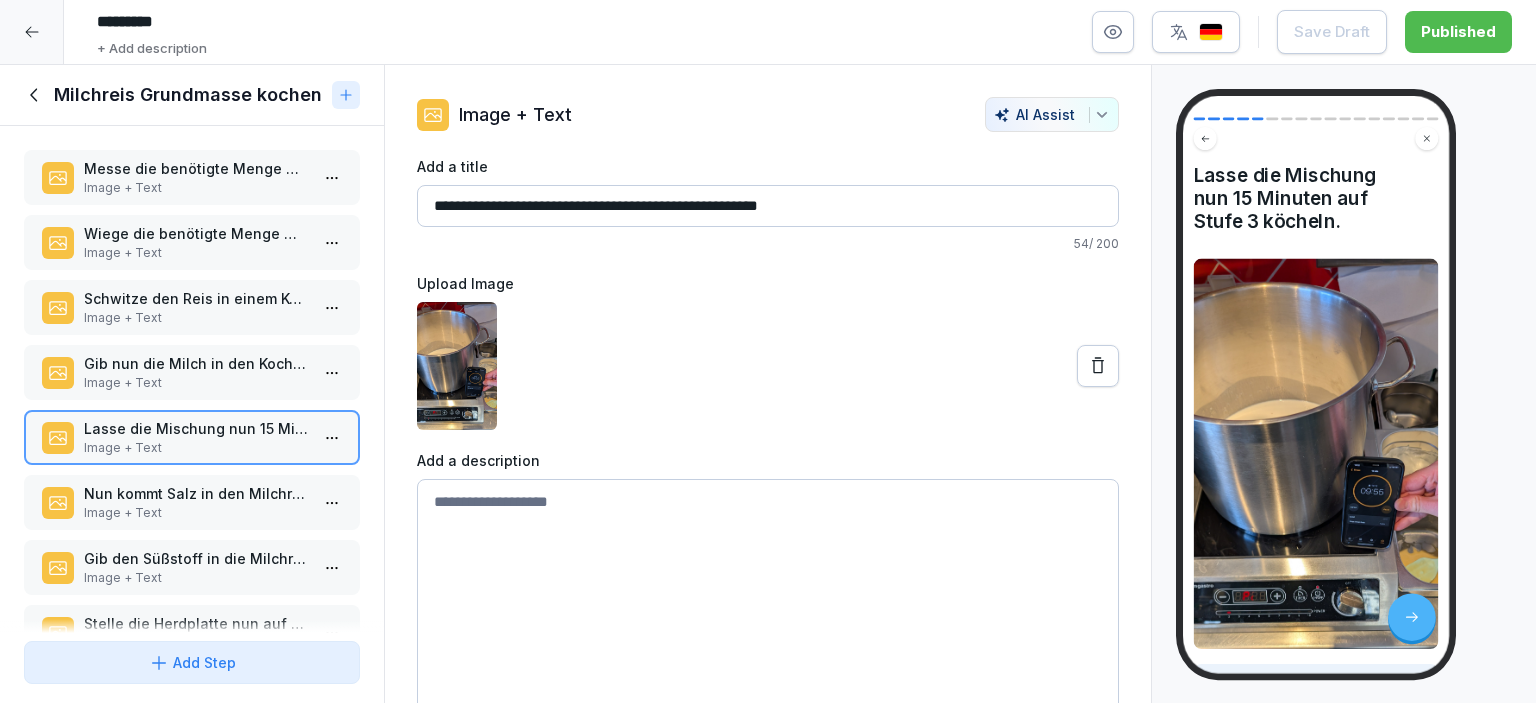 click on "Image + Text" at bounding box center (196, 578) 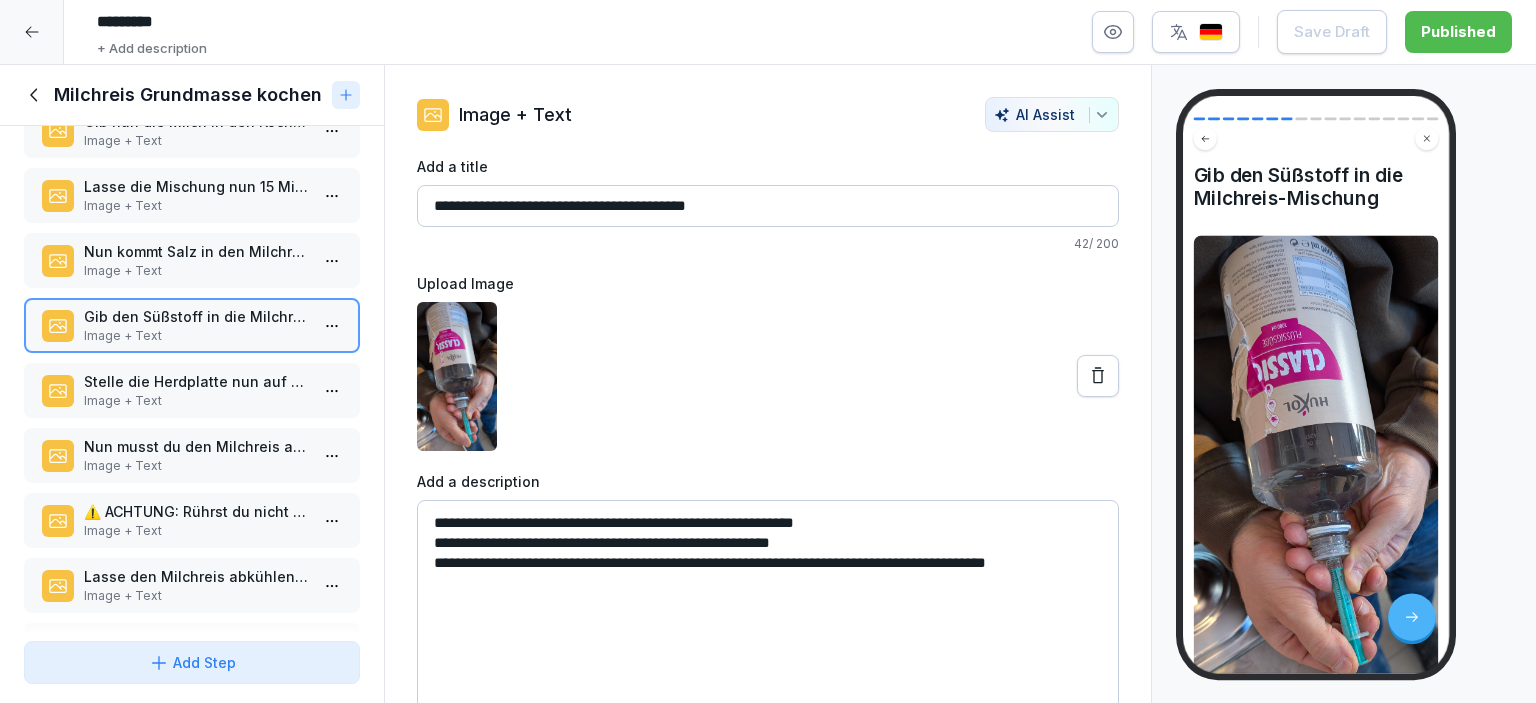 scroll, scrollTop: 239, scrollLeft: 0, axis: vertical 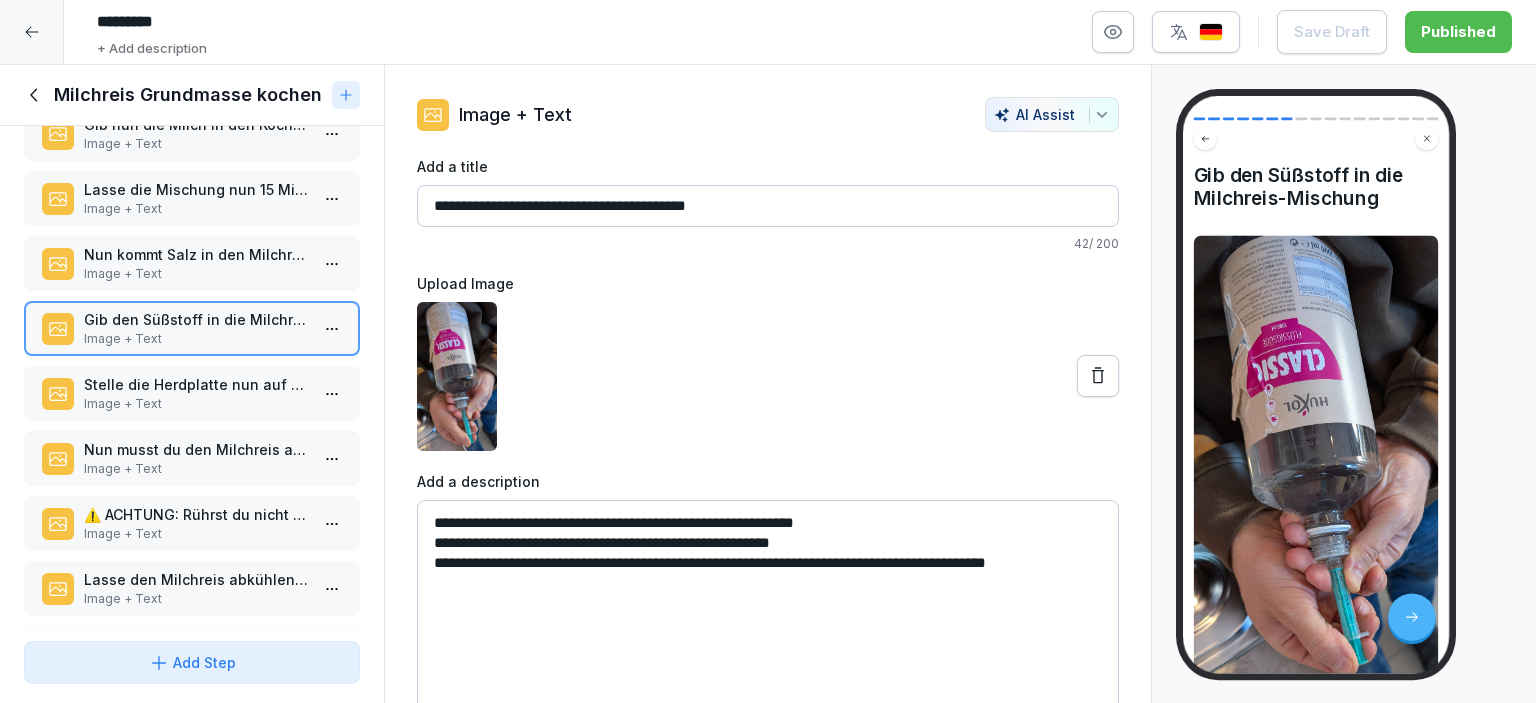 click 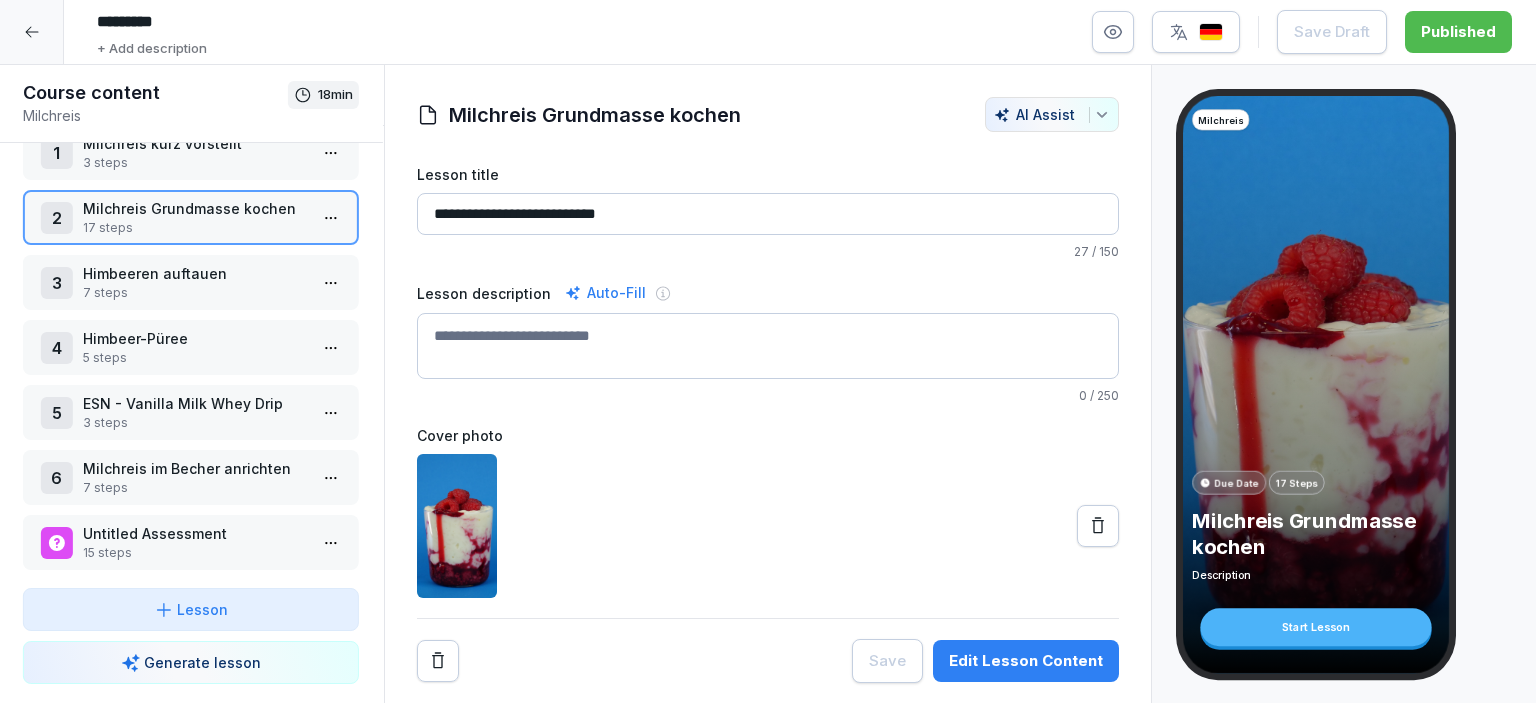 scroll, scrollTop: 42, scrollLeft: 0, axis: vertical 